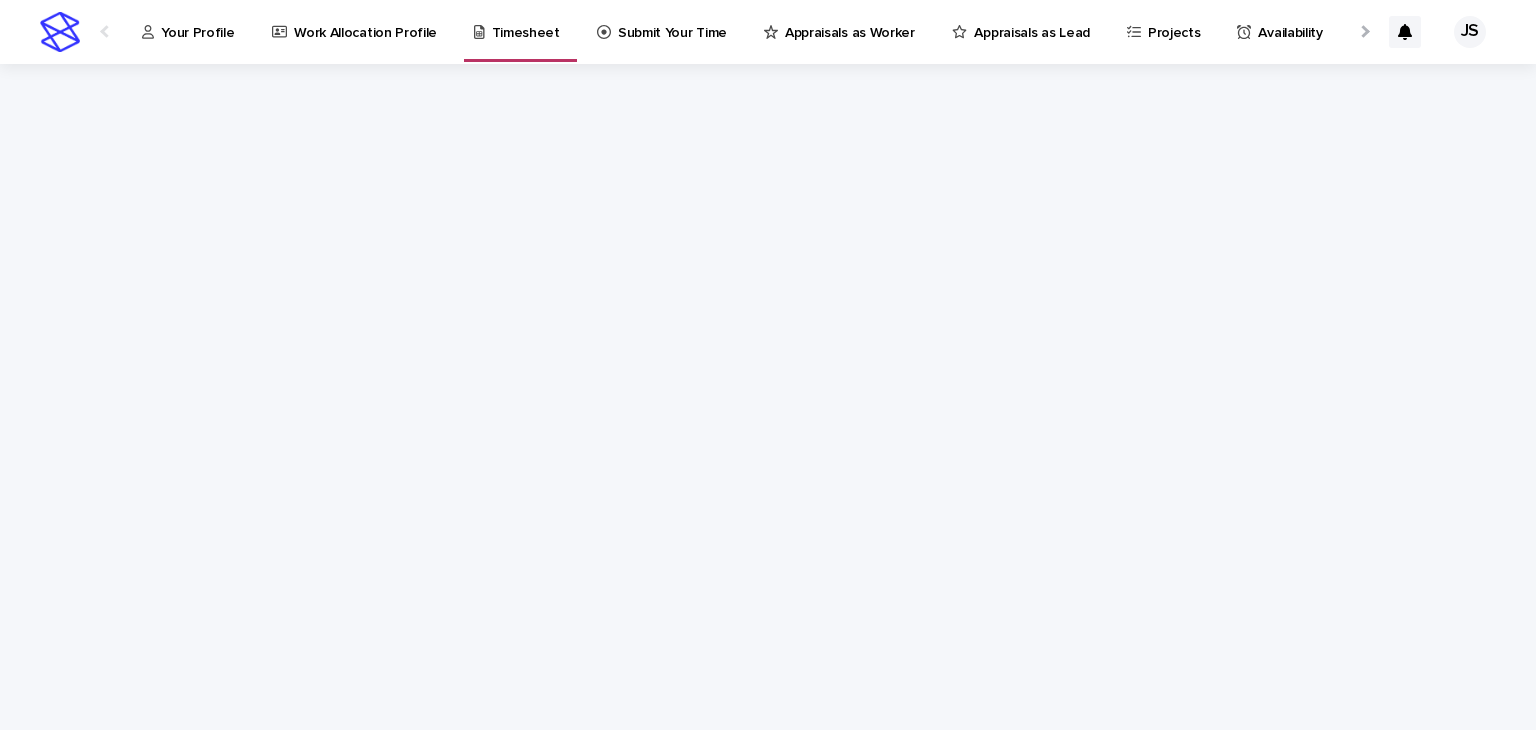 scroll, scrollTop: 0, scrollLeft: 0, axis: both 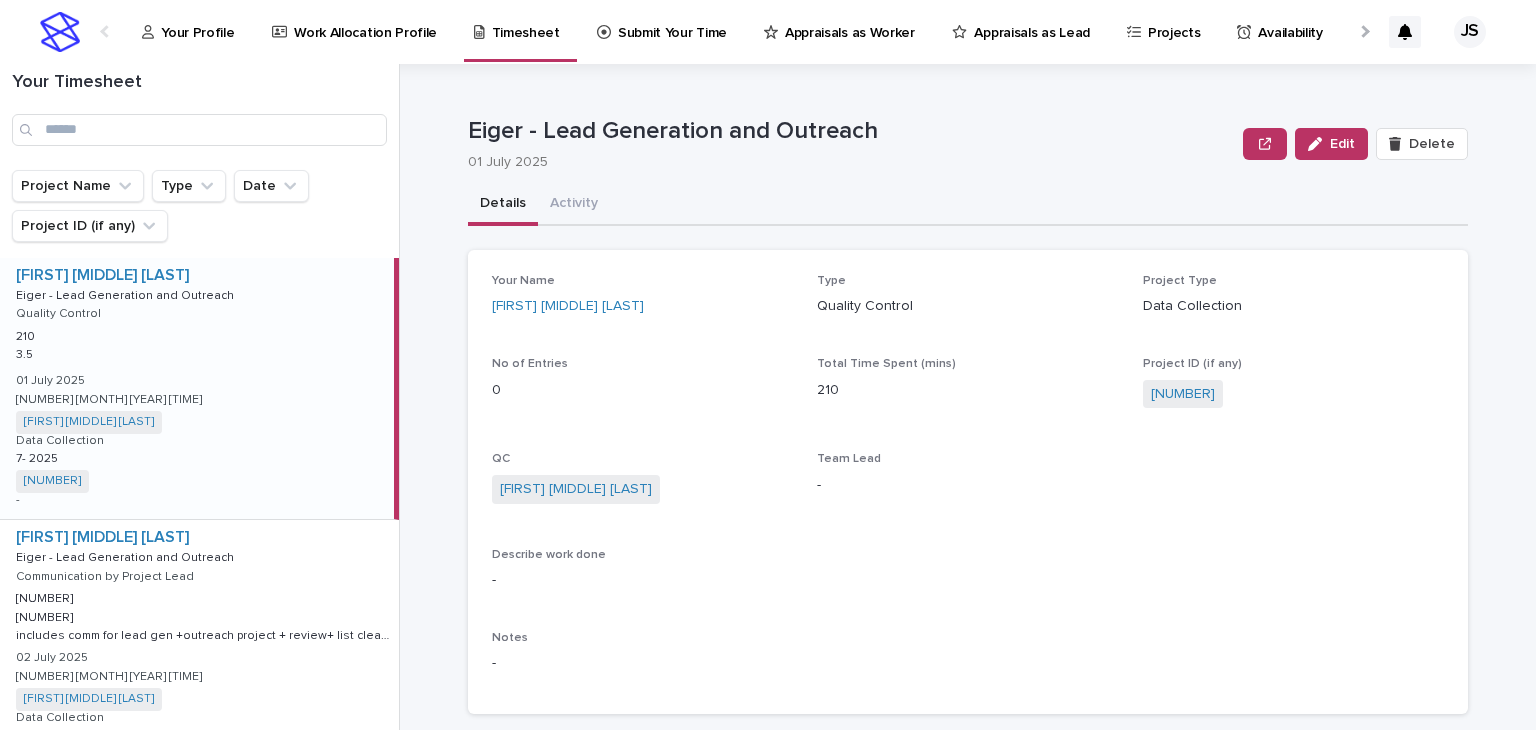 click on "Projects" at bounding box center (1174, 21) 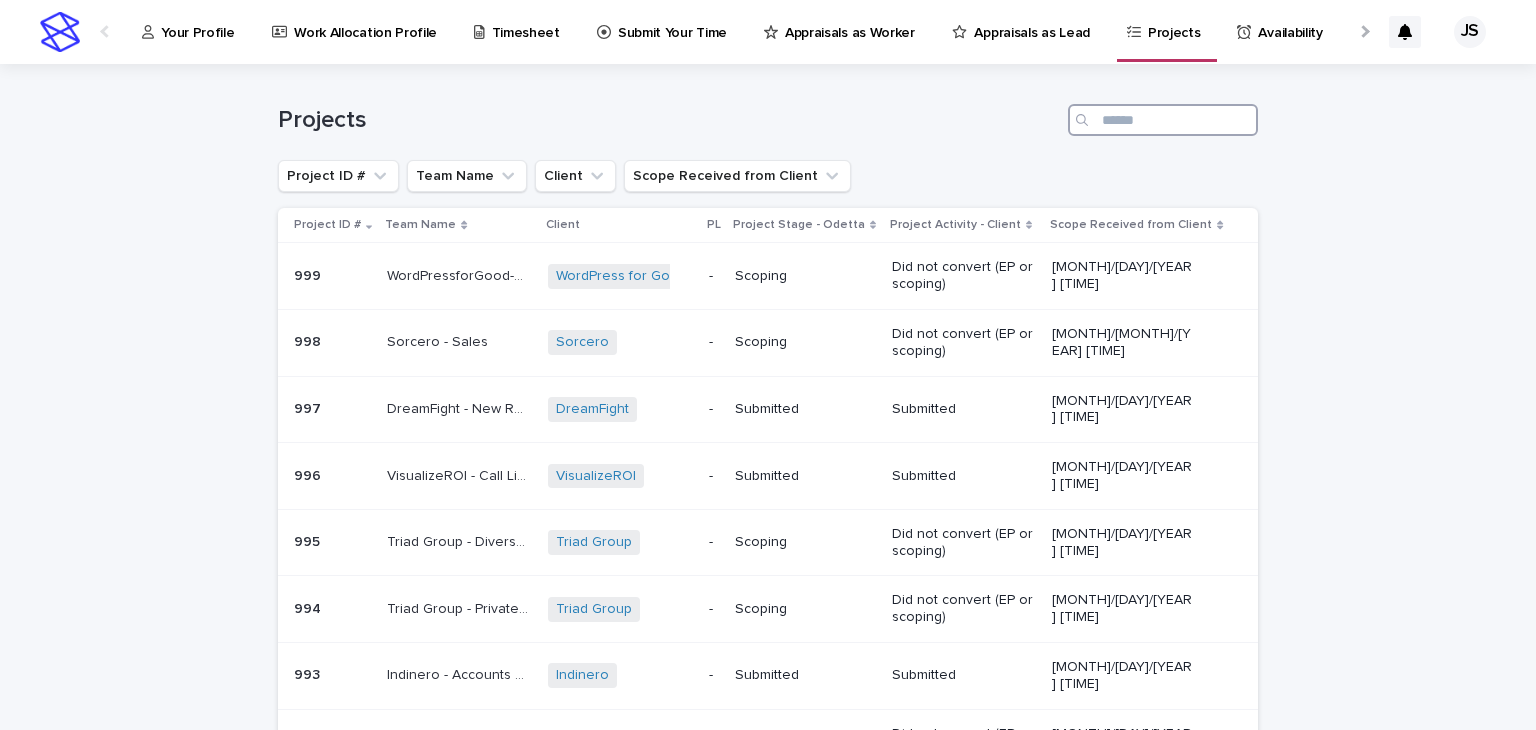 click at bounding box center (1163, 120) 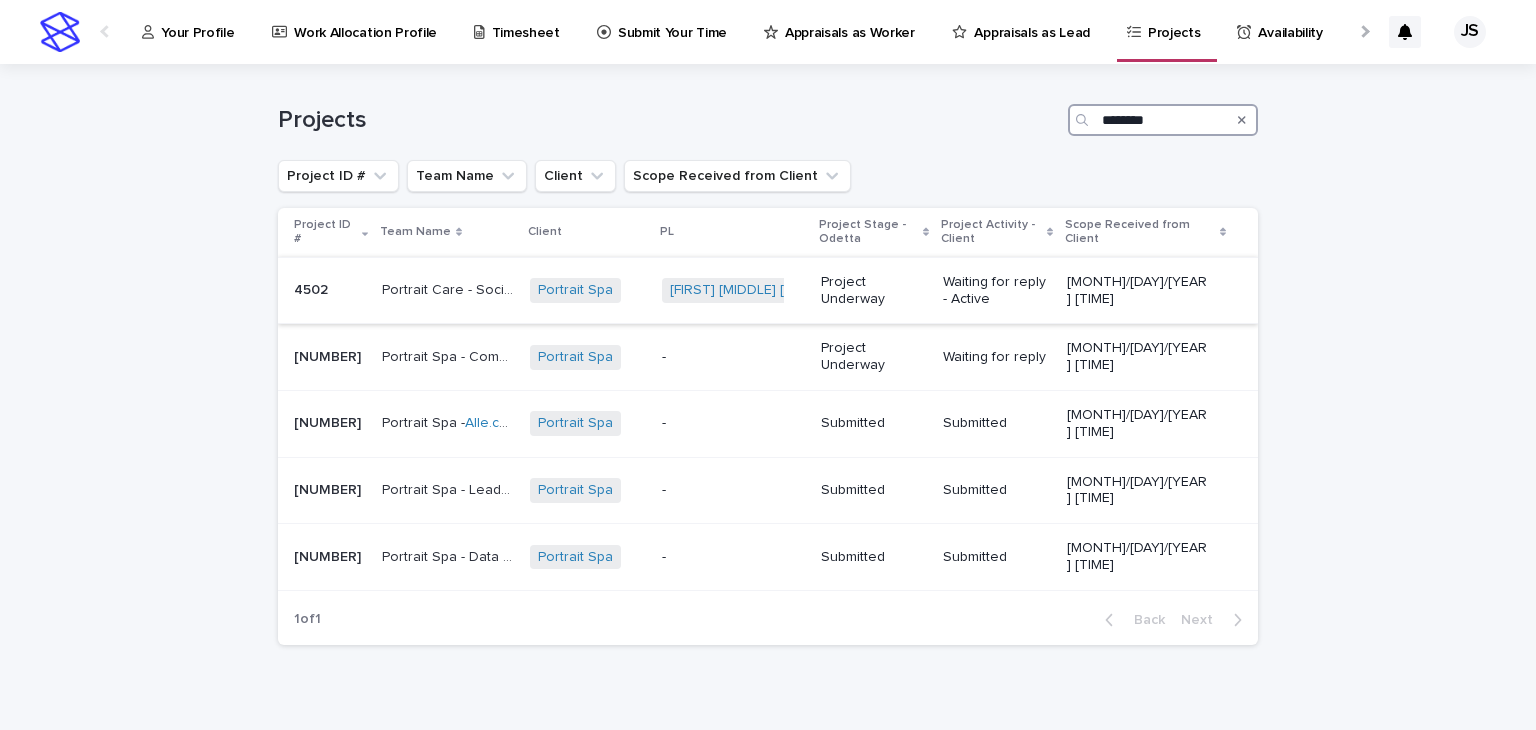 type on "********" 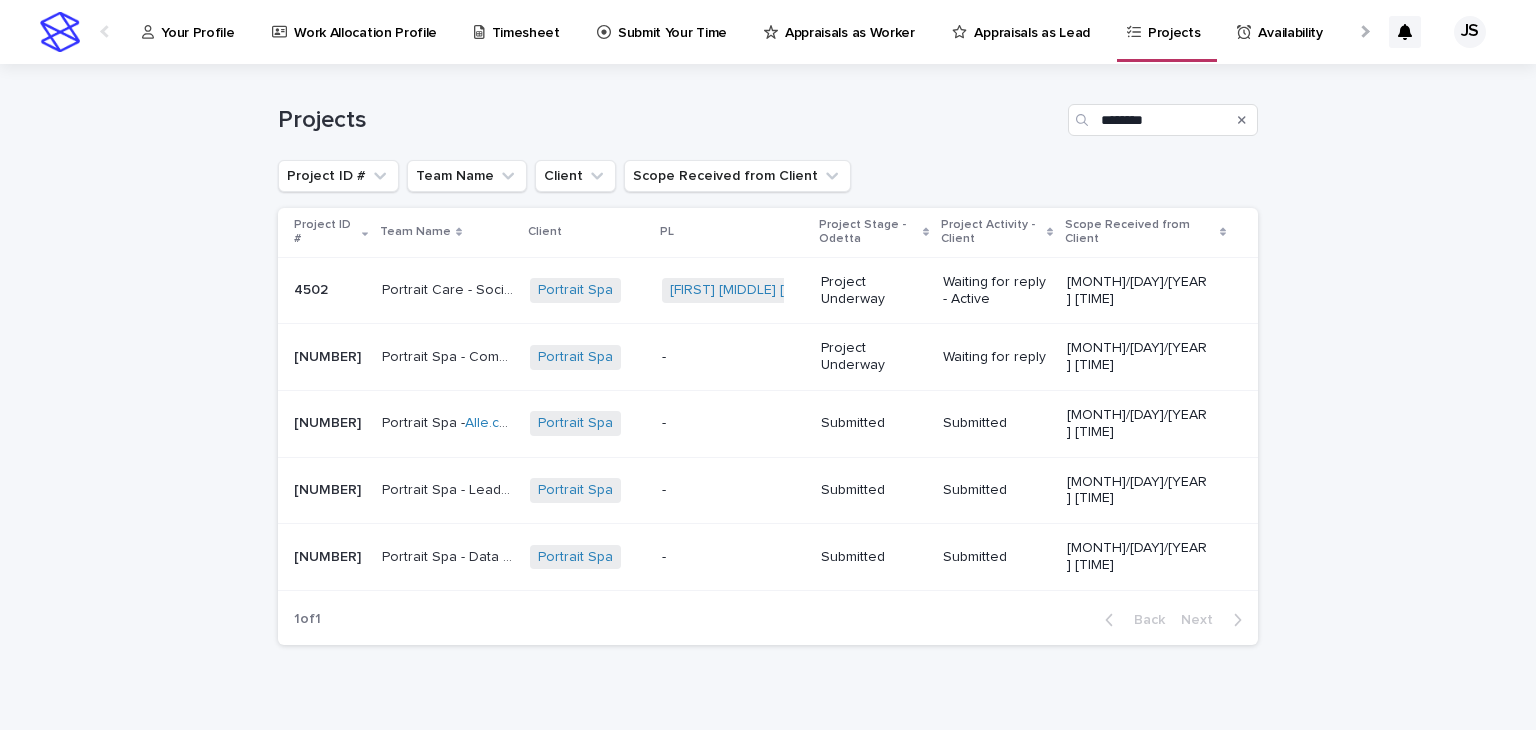 click on "Portrait Care - Social Media Engagement and Monitoring Tasks" at bounding box center (450, 288) 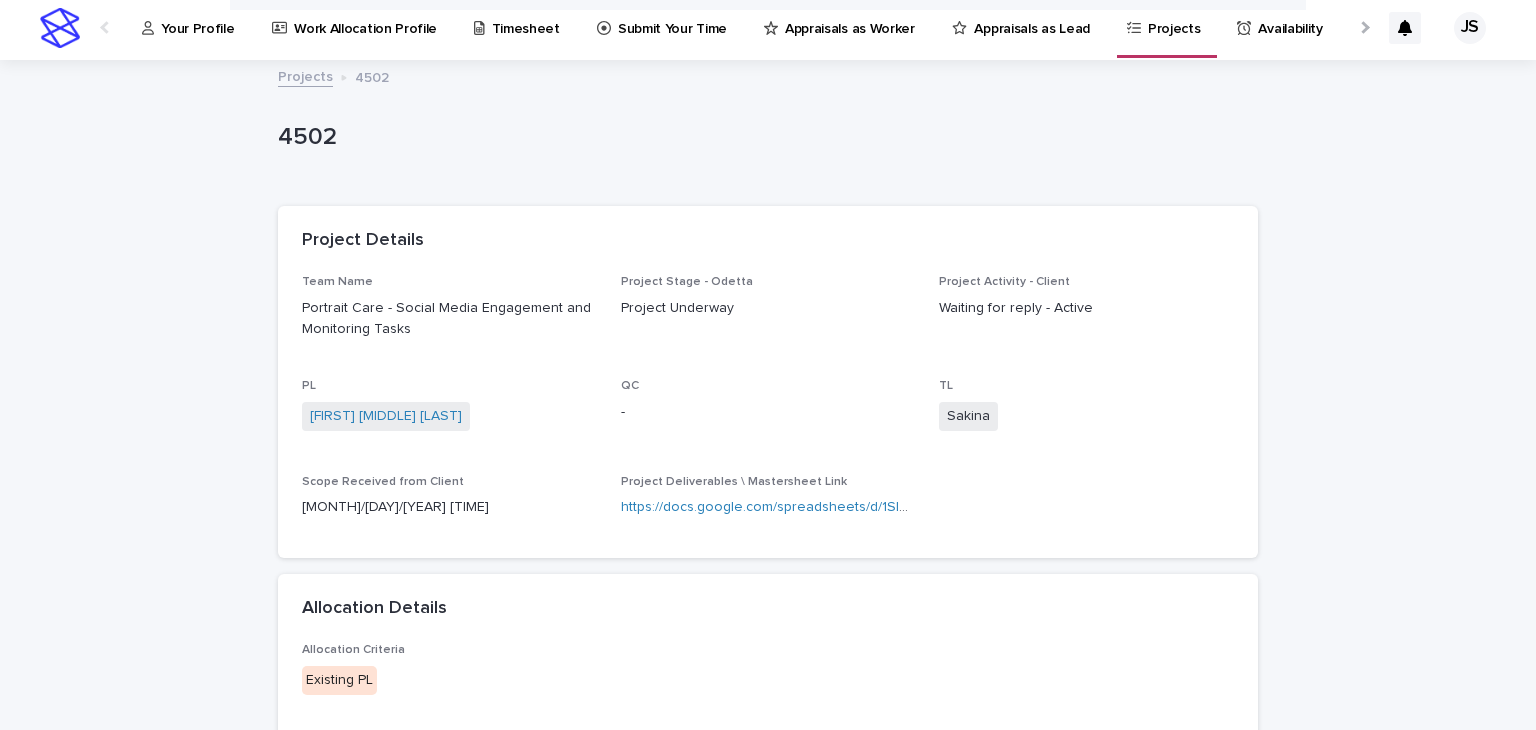 scroll, scrollTop: 0, scrollLeft: 0, axis: both 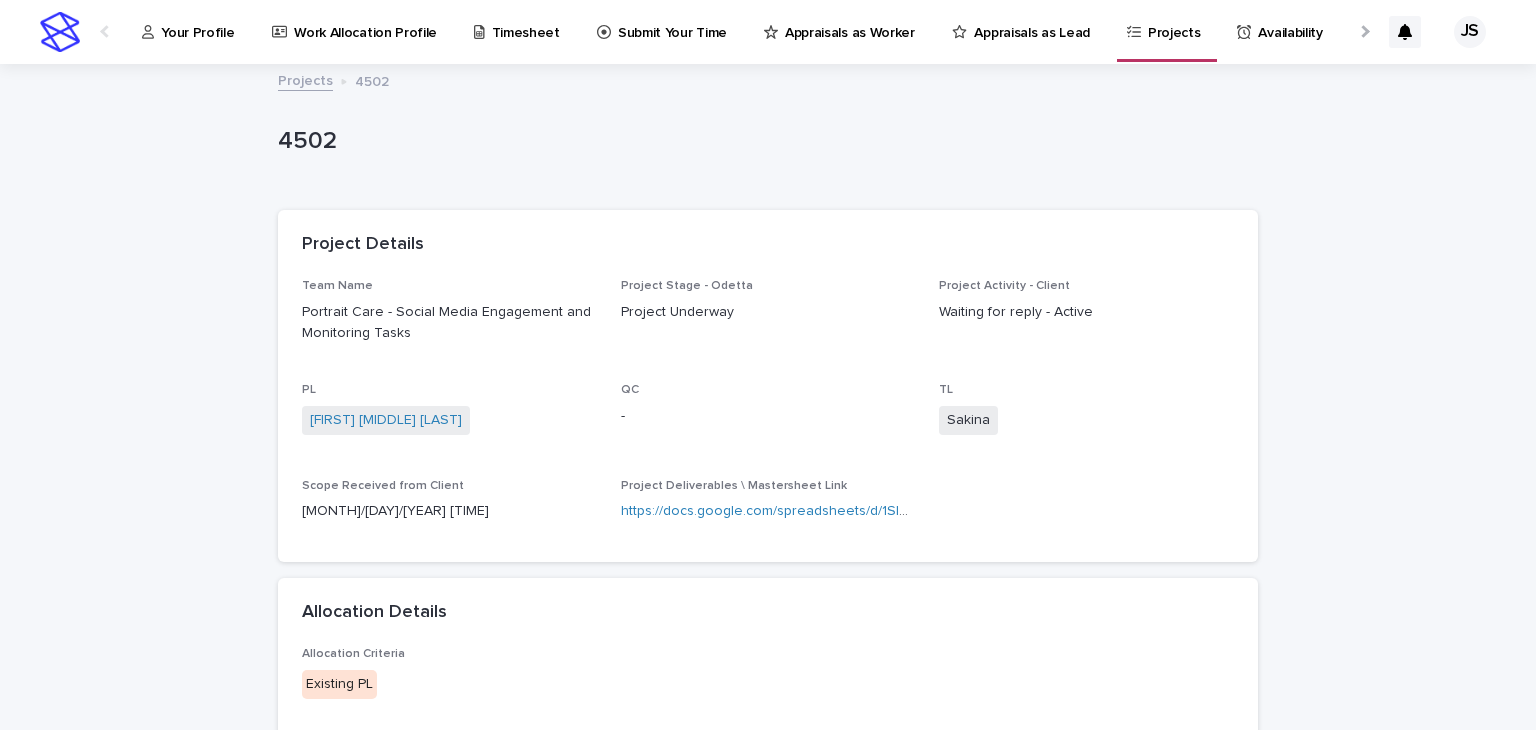 click at bounding box center (1363, 31) 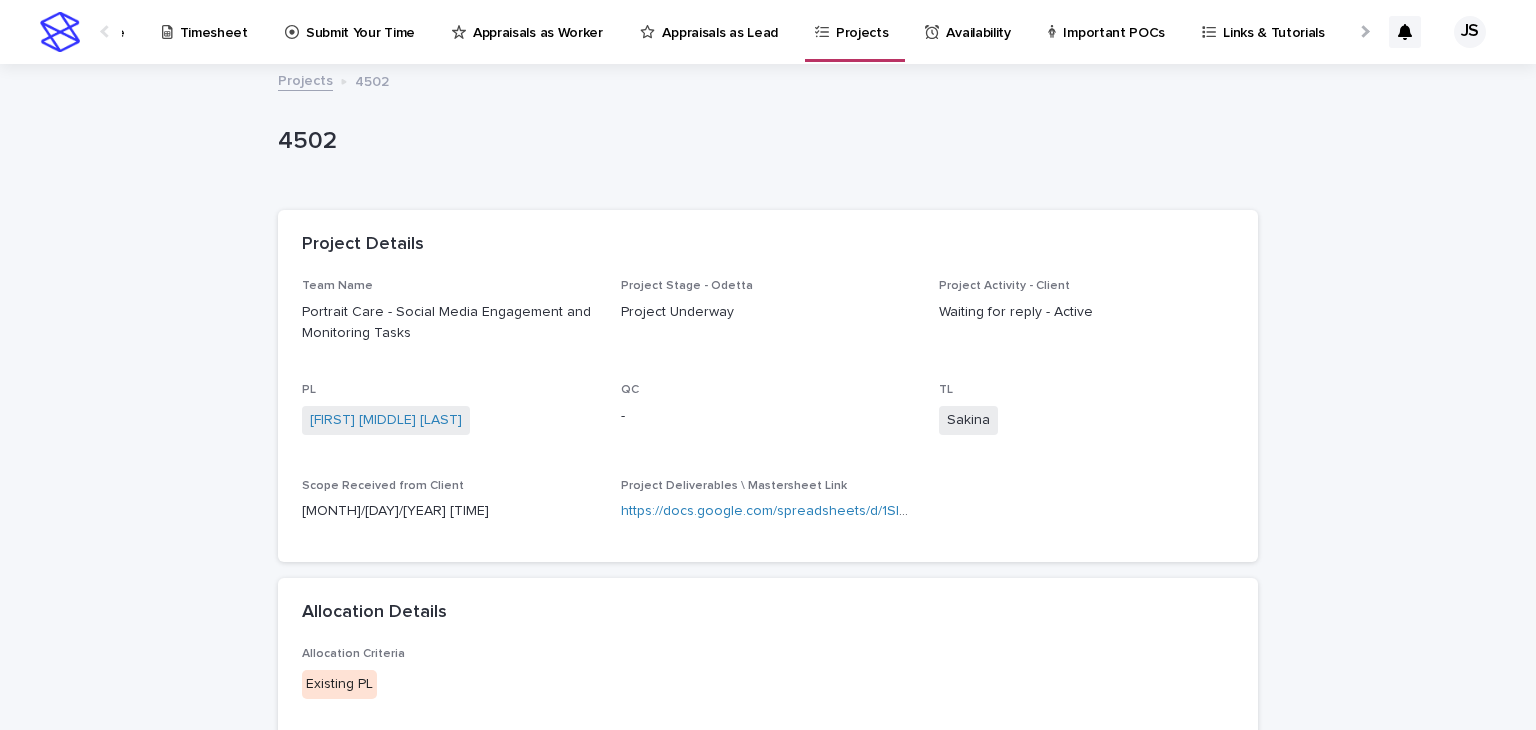 scroll, scrollTop: 0, scrollLeft: 604, axis: horizontal 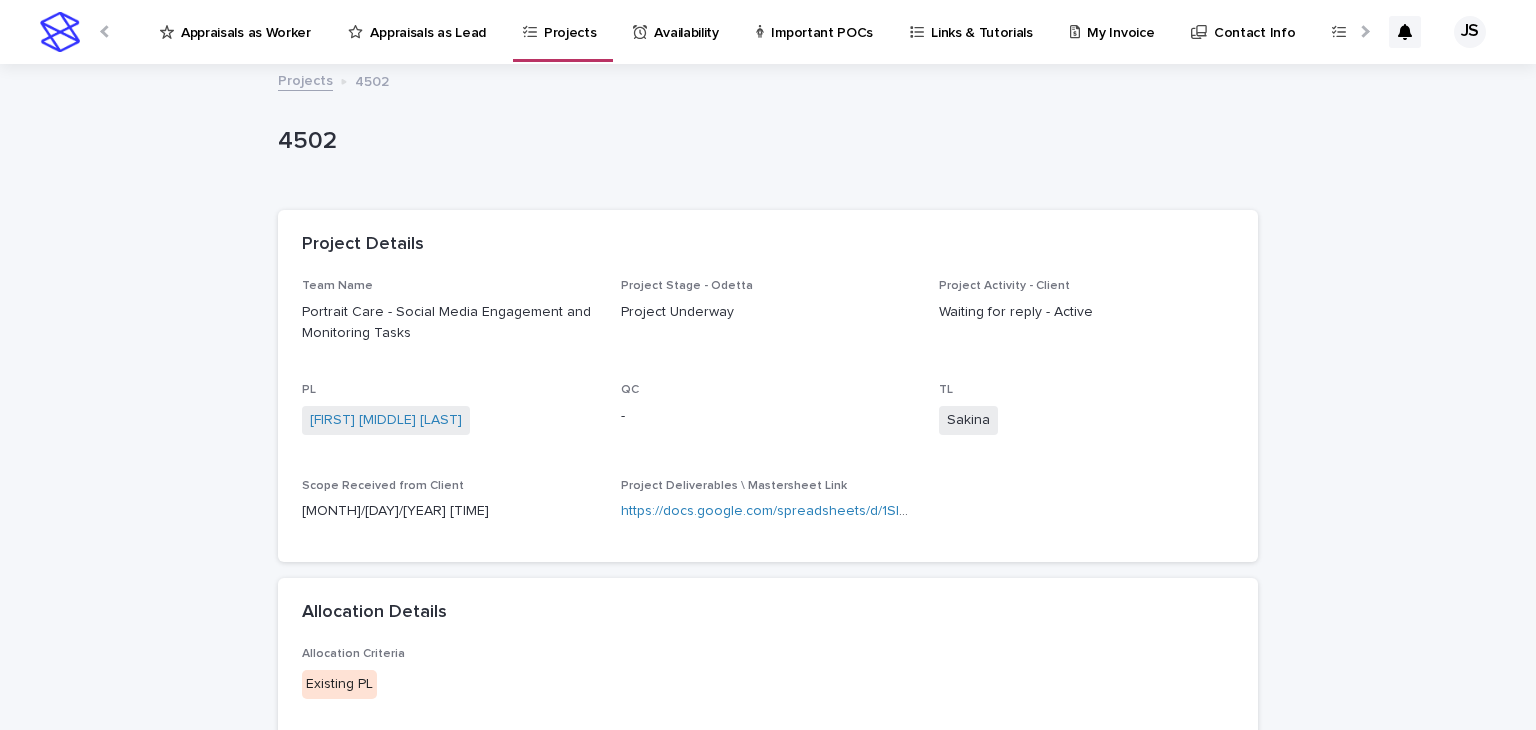 click at bounding box center [1363, 31] 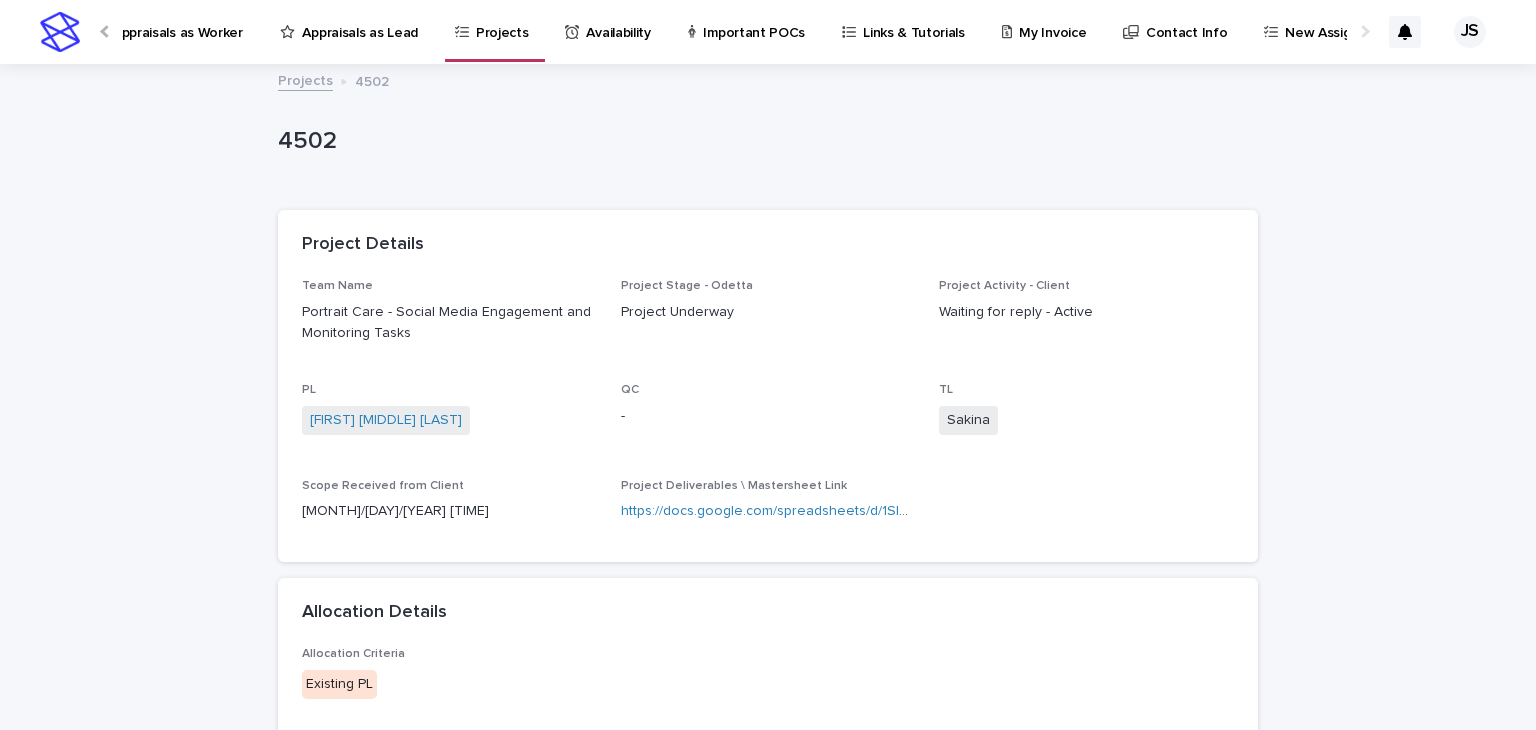 scroll, scrollTop: 0, scrollLeft: 692, axis: horizontal 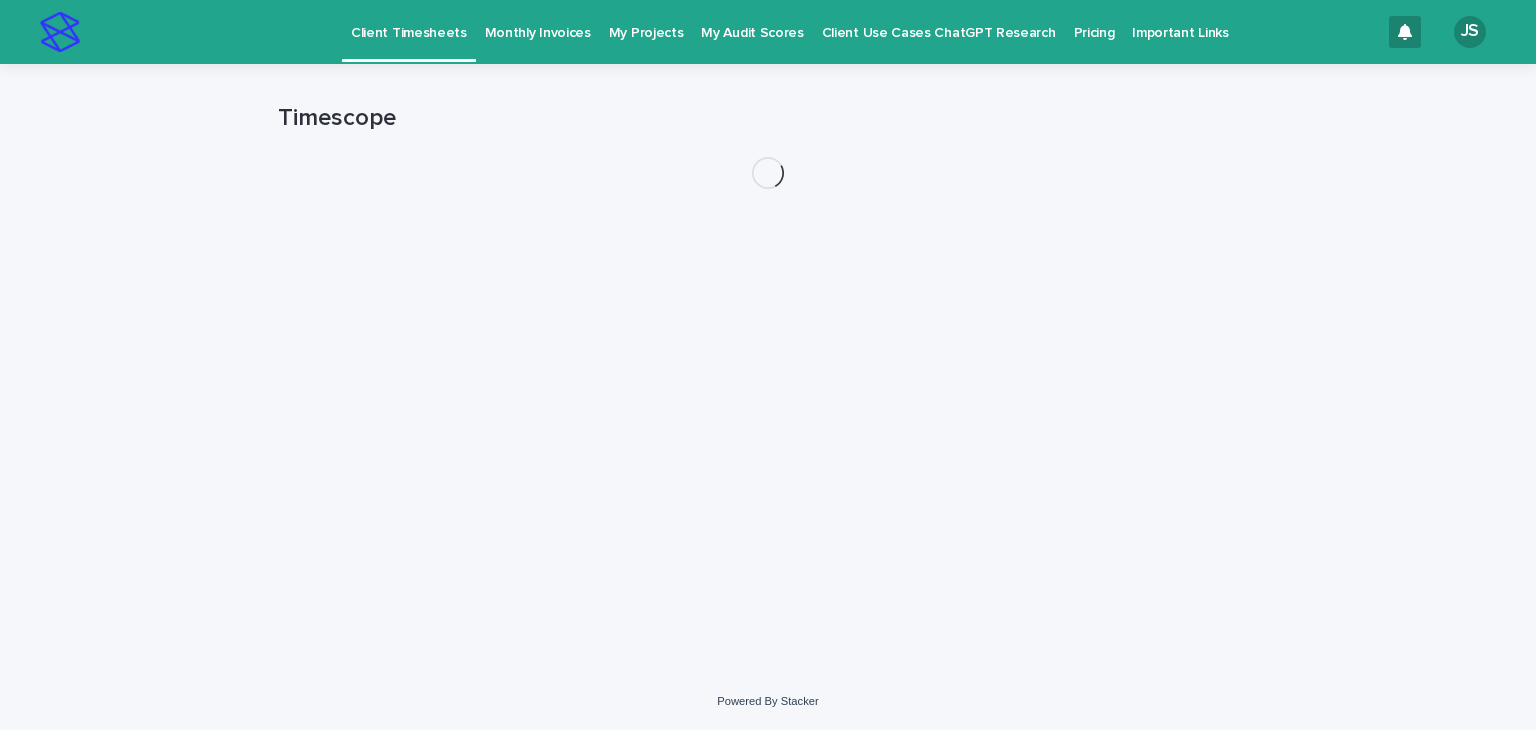 click on "My Audit Scores" at bounding box center [752, 31] 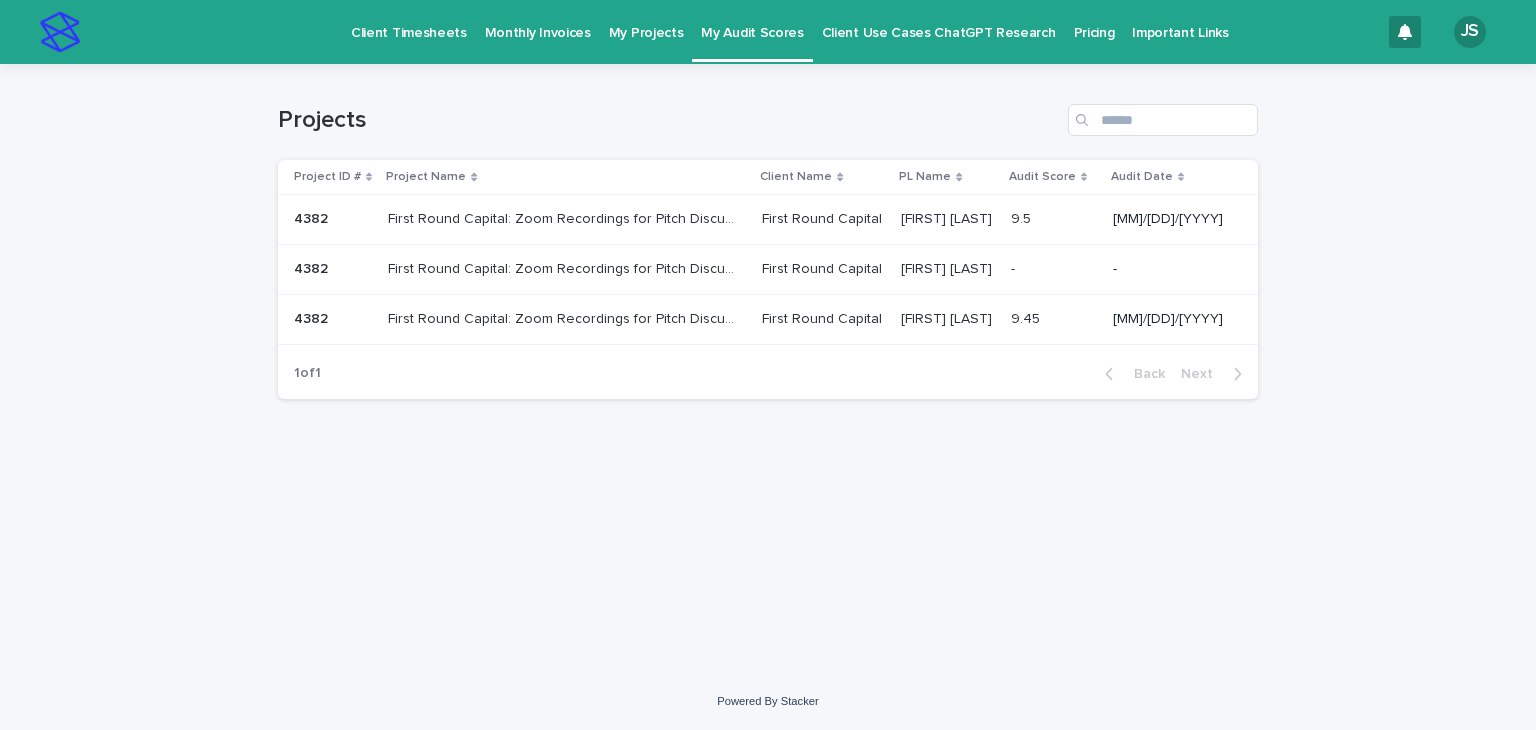 click on "Monthly Invoices" at bounding box center [538, 21] 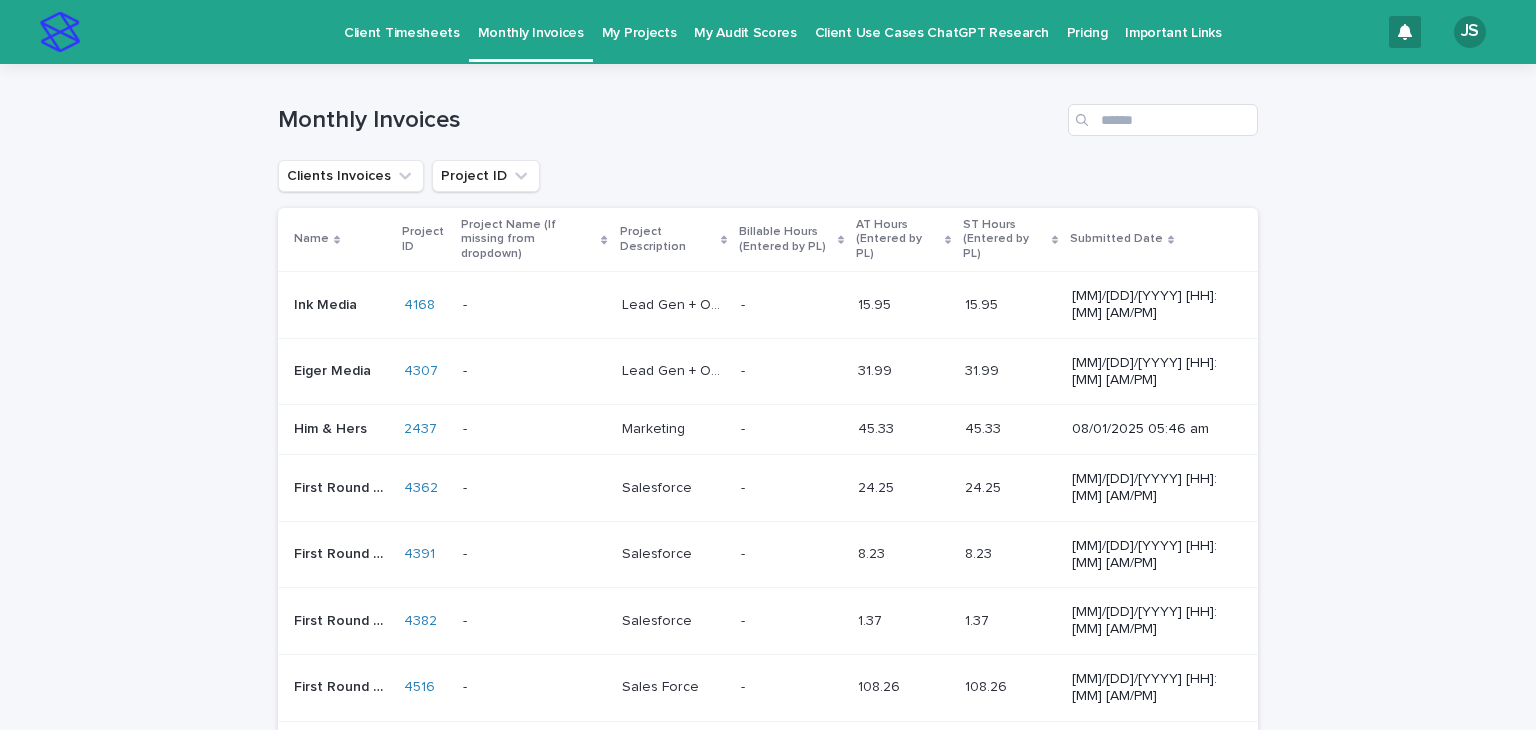 click on "Important Links" at bounding box center [1173, 21] 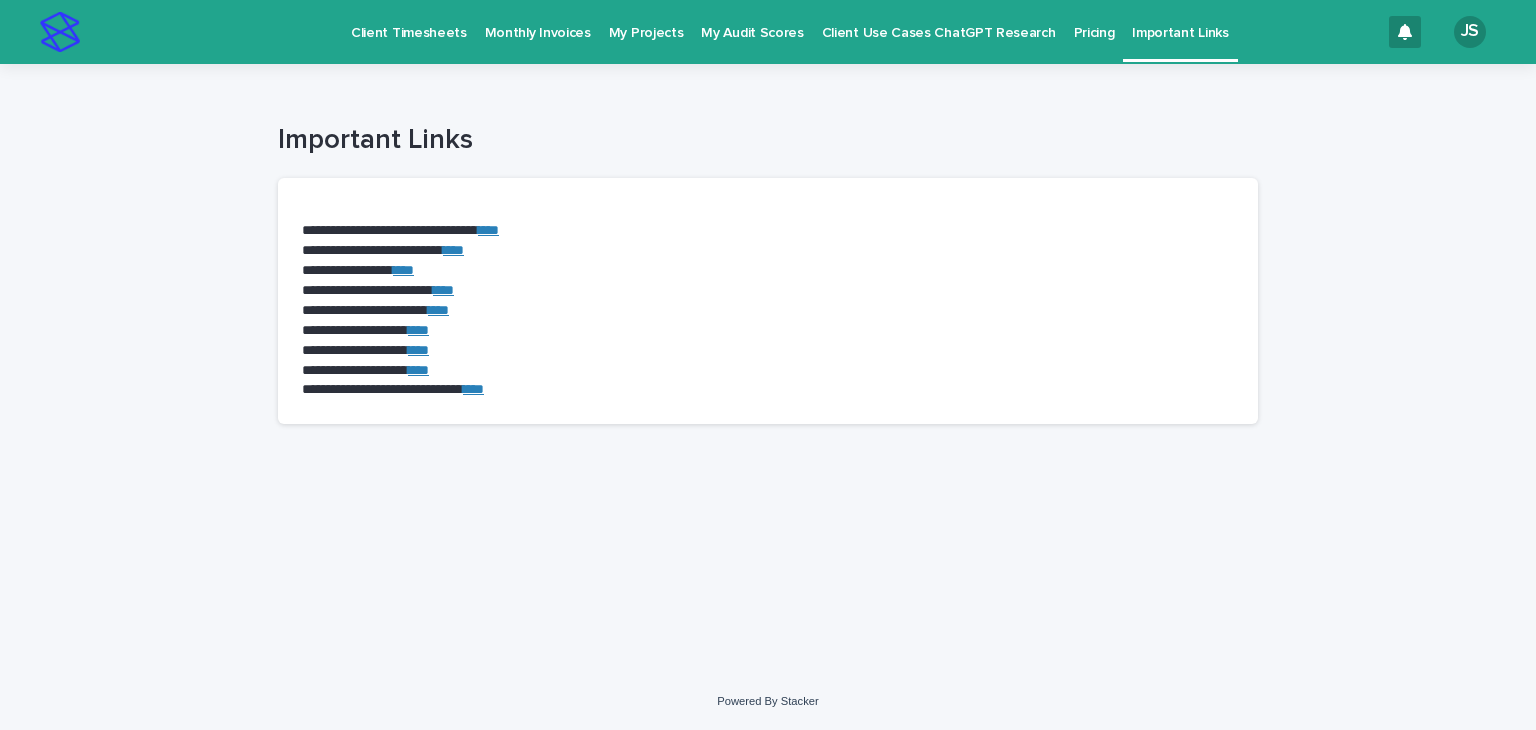 click on "****" at bounding box center (488, 230) 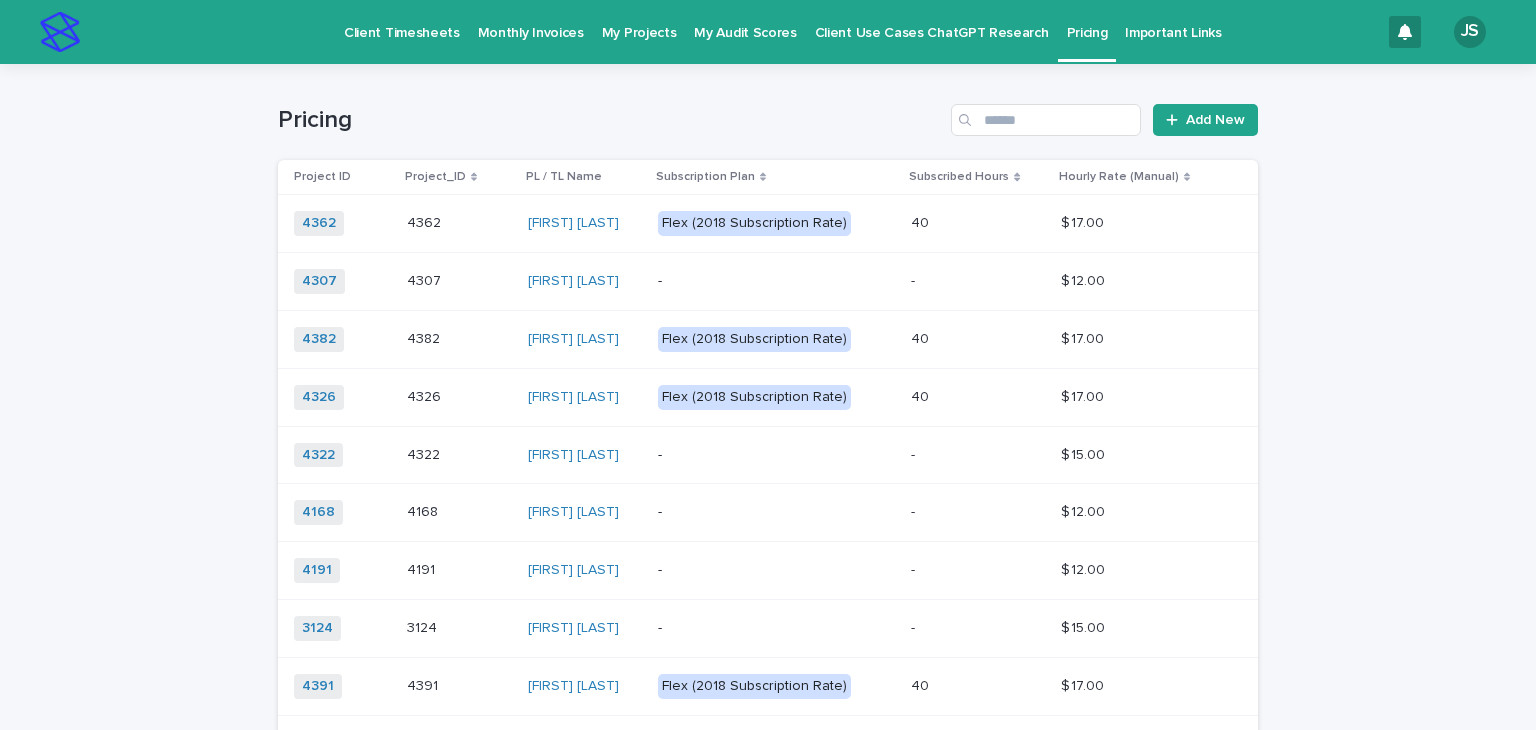 click on "Client Use Cases ChatGPT Research" at bounding box center [932, 21] 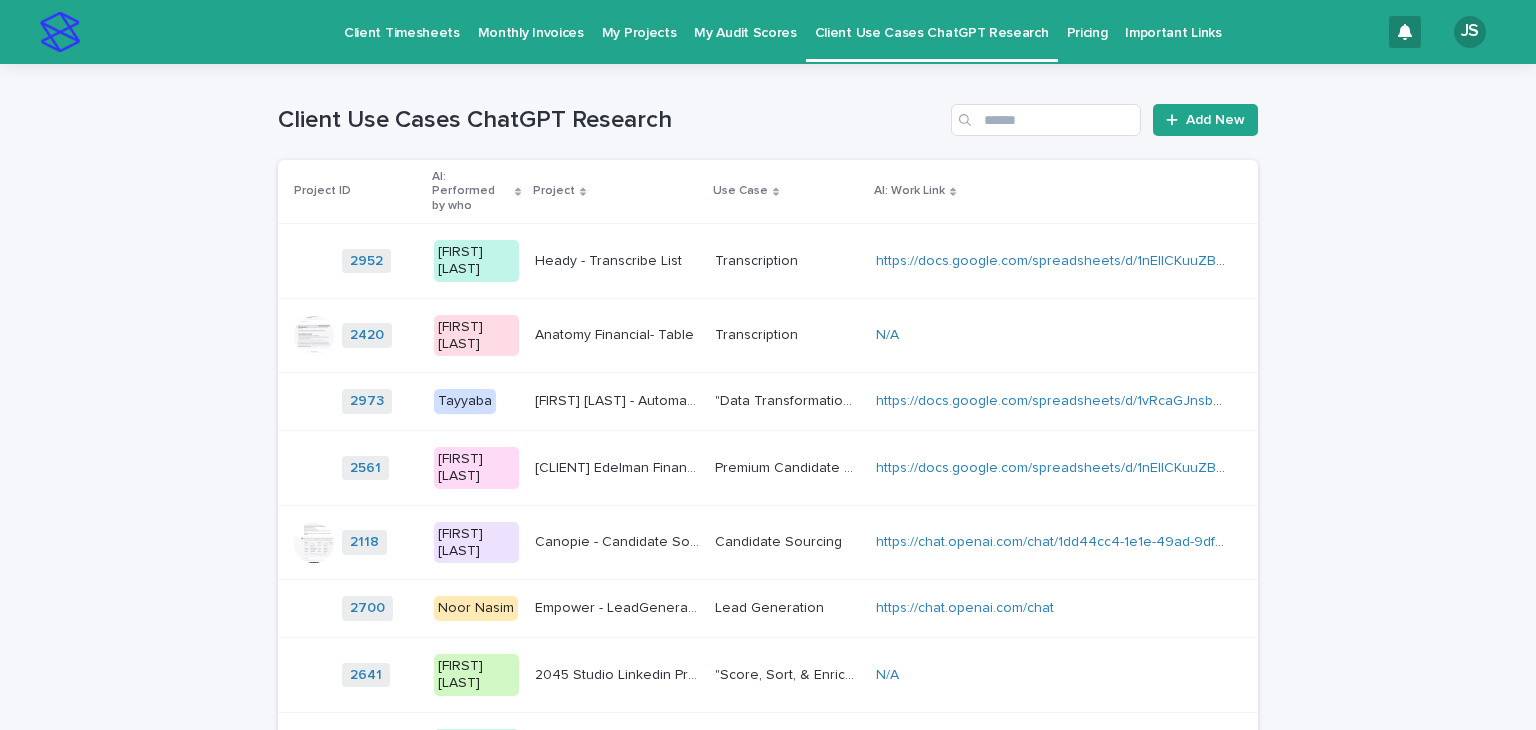 click on "My Audit Scores" at bounding box center (745, 21) 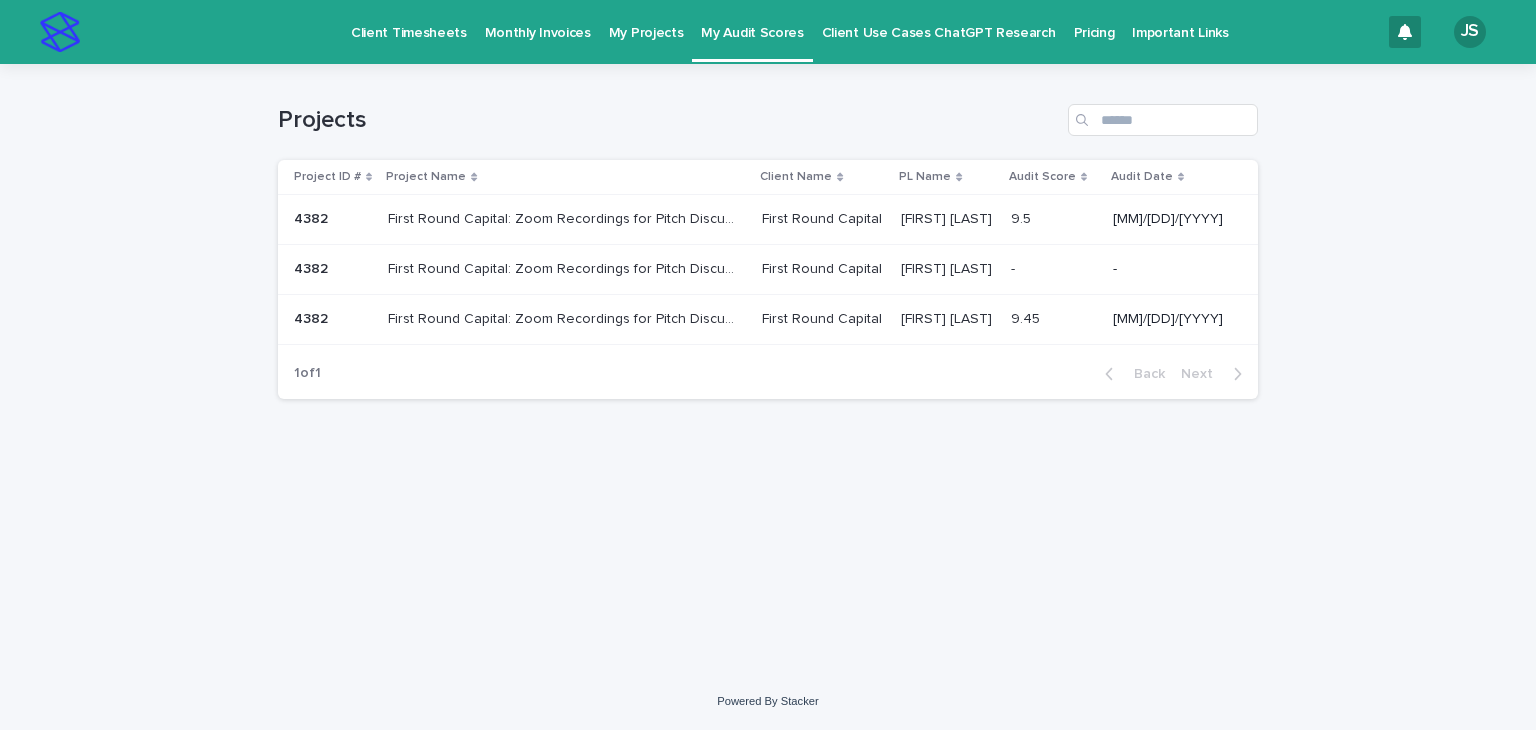 click on "My Projects" at bounding box center [646, 21] 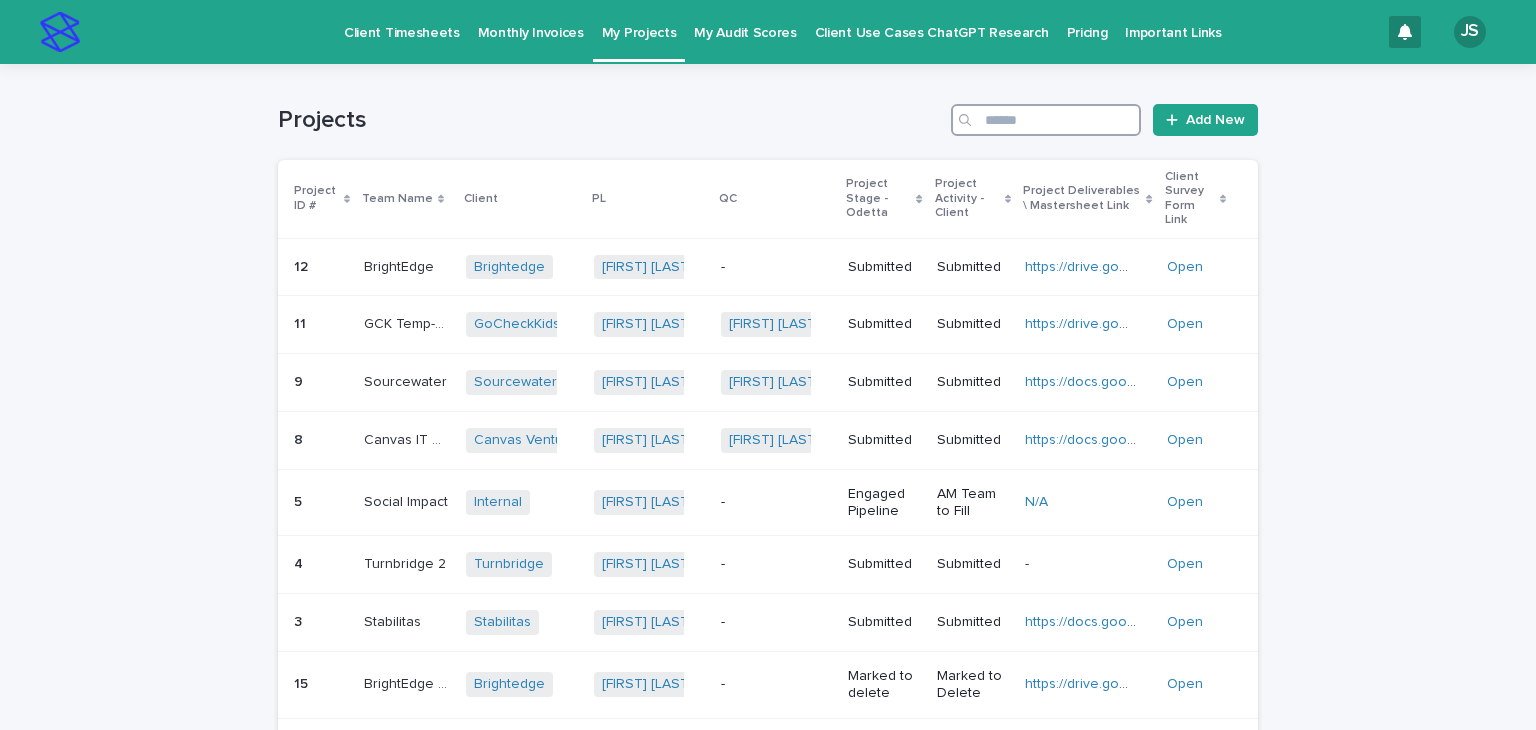 click at bounding box center [1046, 120] 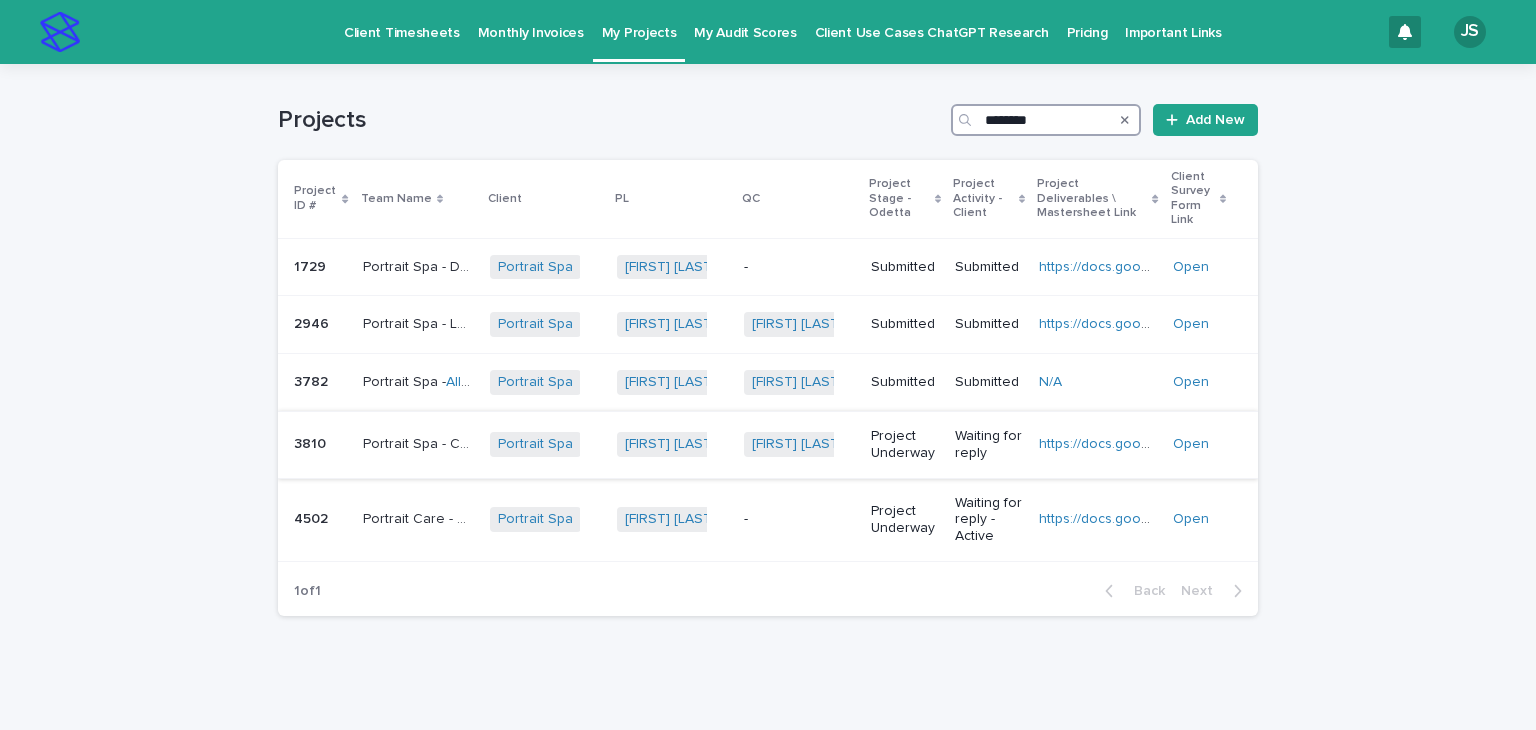 type on "********" 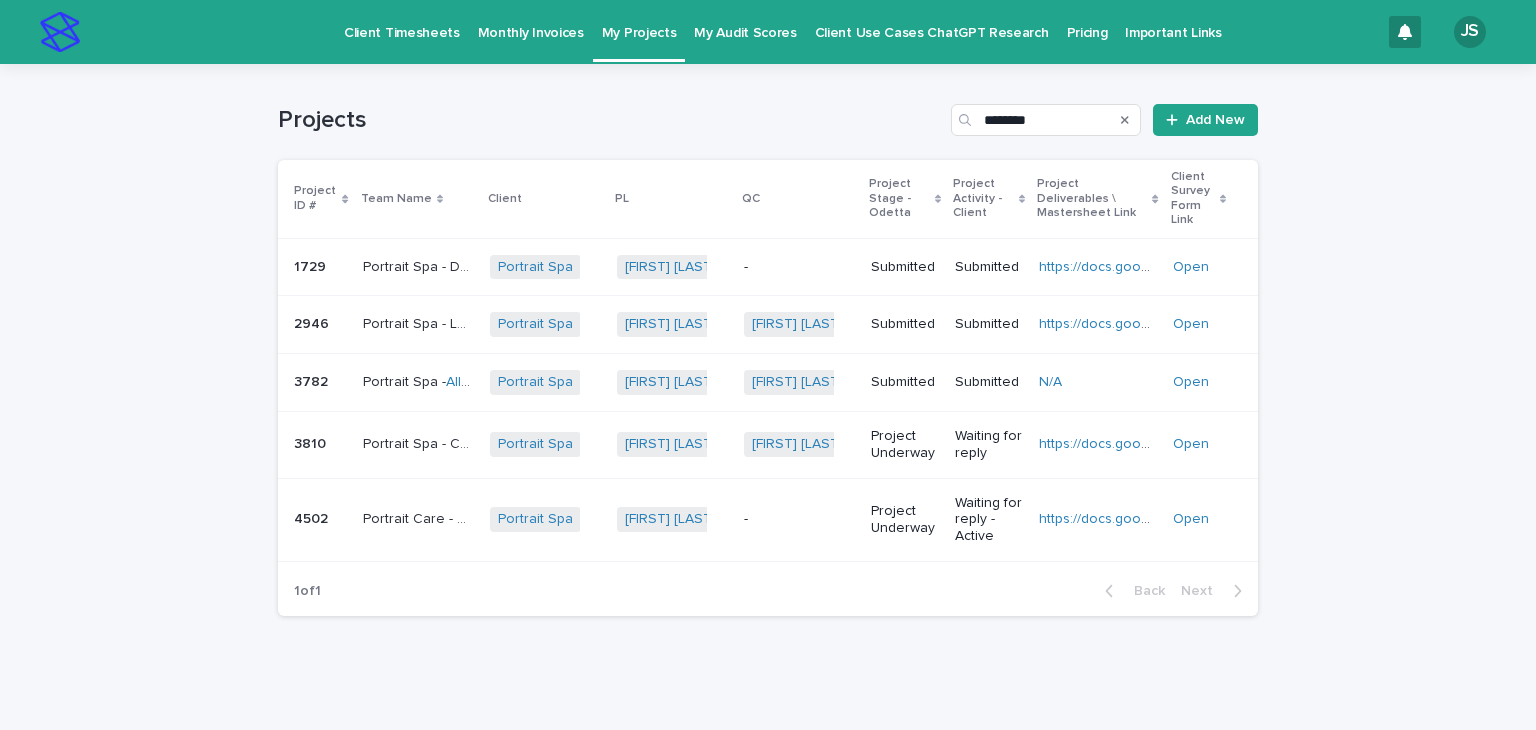 click on "Portrait Spa - Comprehensive Scrapping" at bounding box center [420, 442] 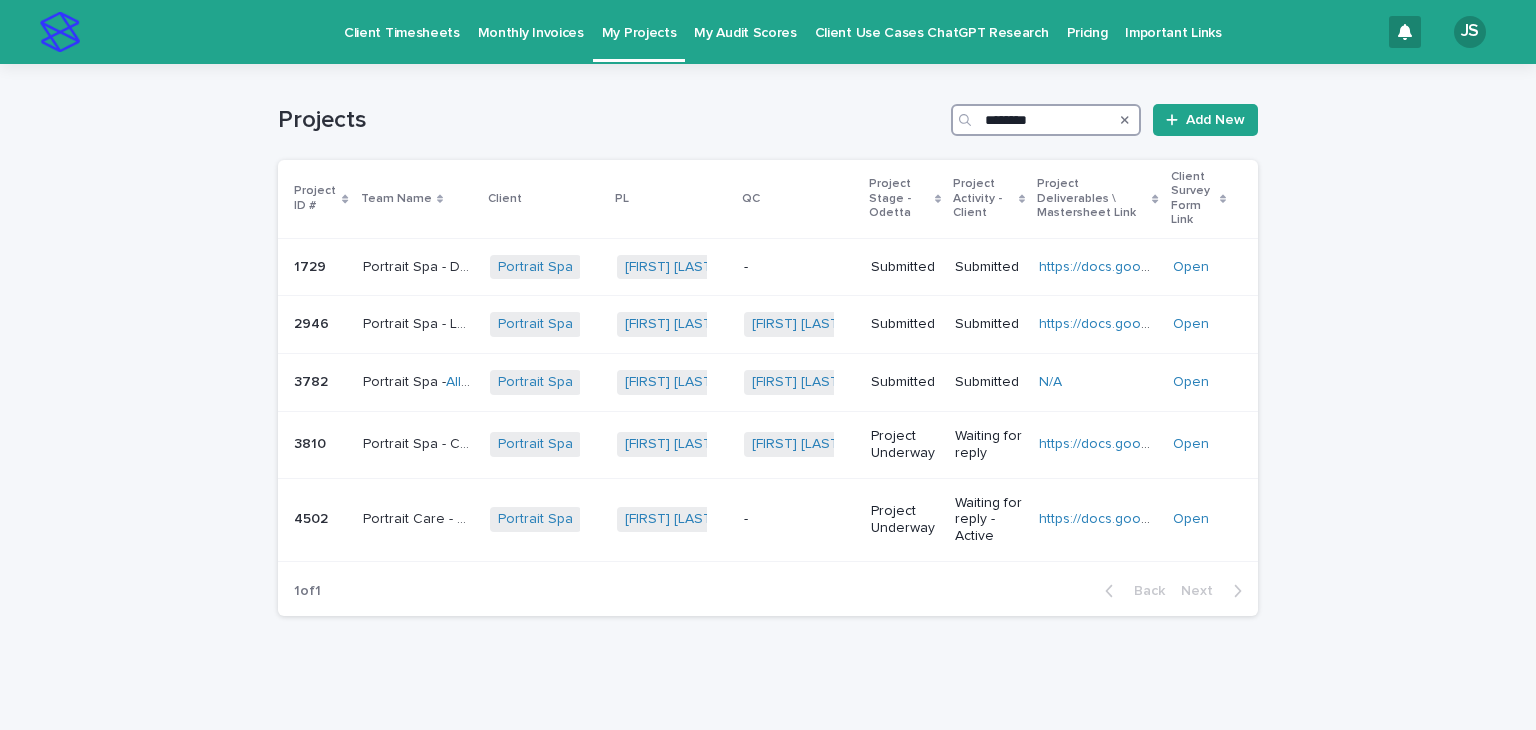 click on "********" at bounding box center (1046, 120) 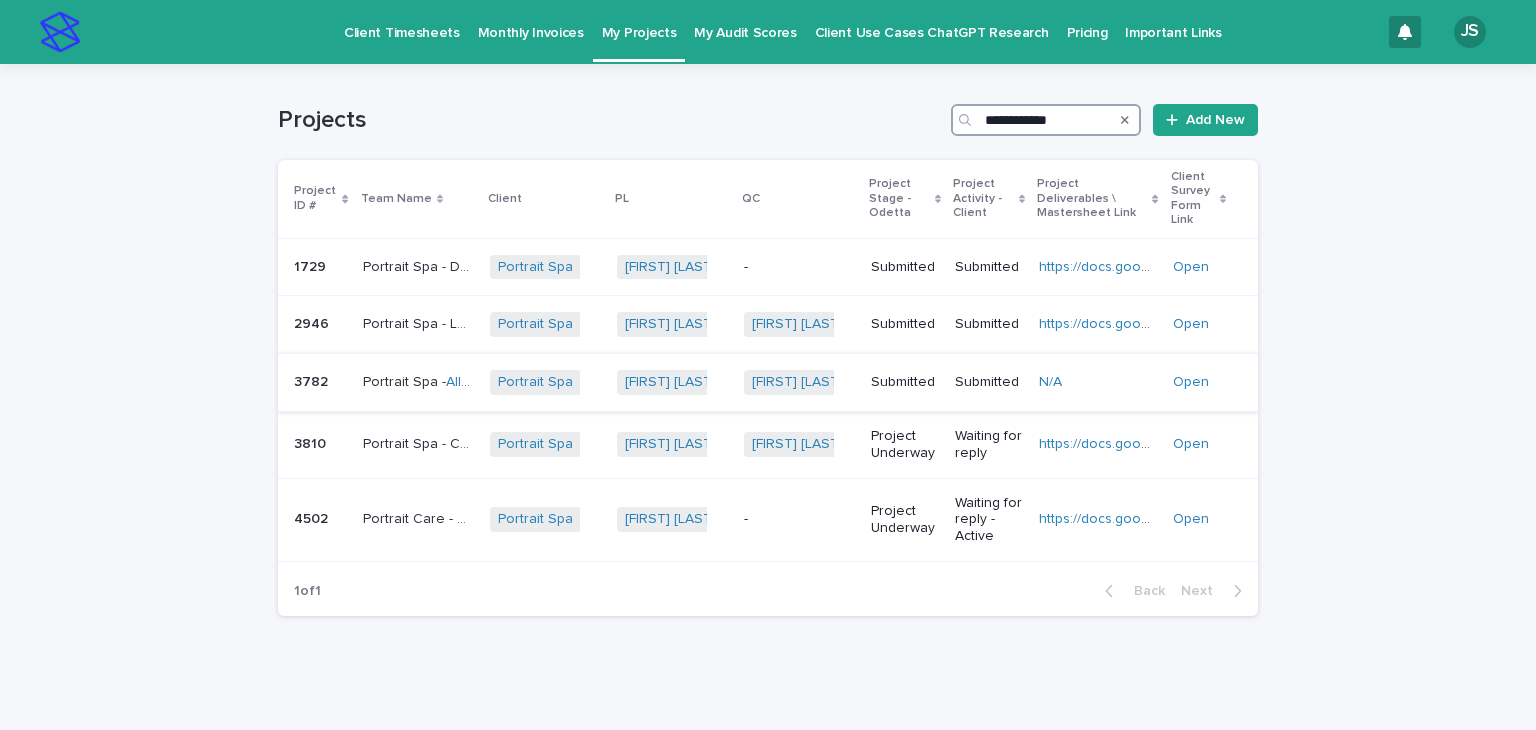 type on "**********" 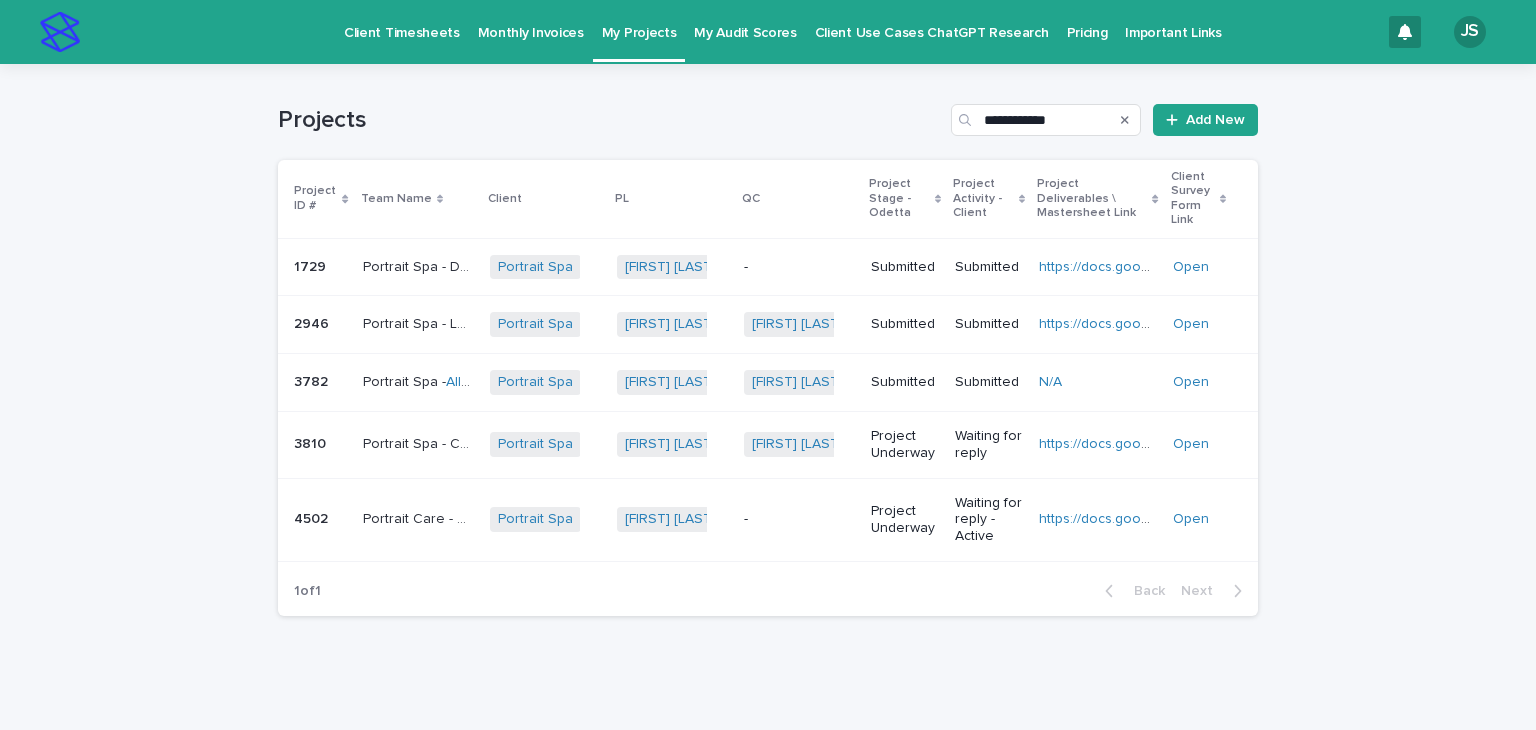 click on "Portrait Spa - Alle.com Scrapping" at bounding box center (420, 380) 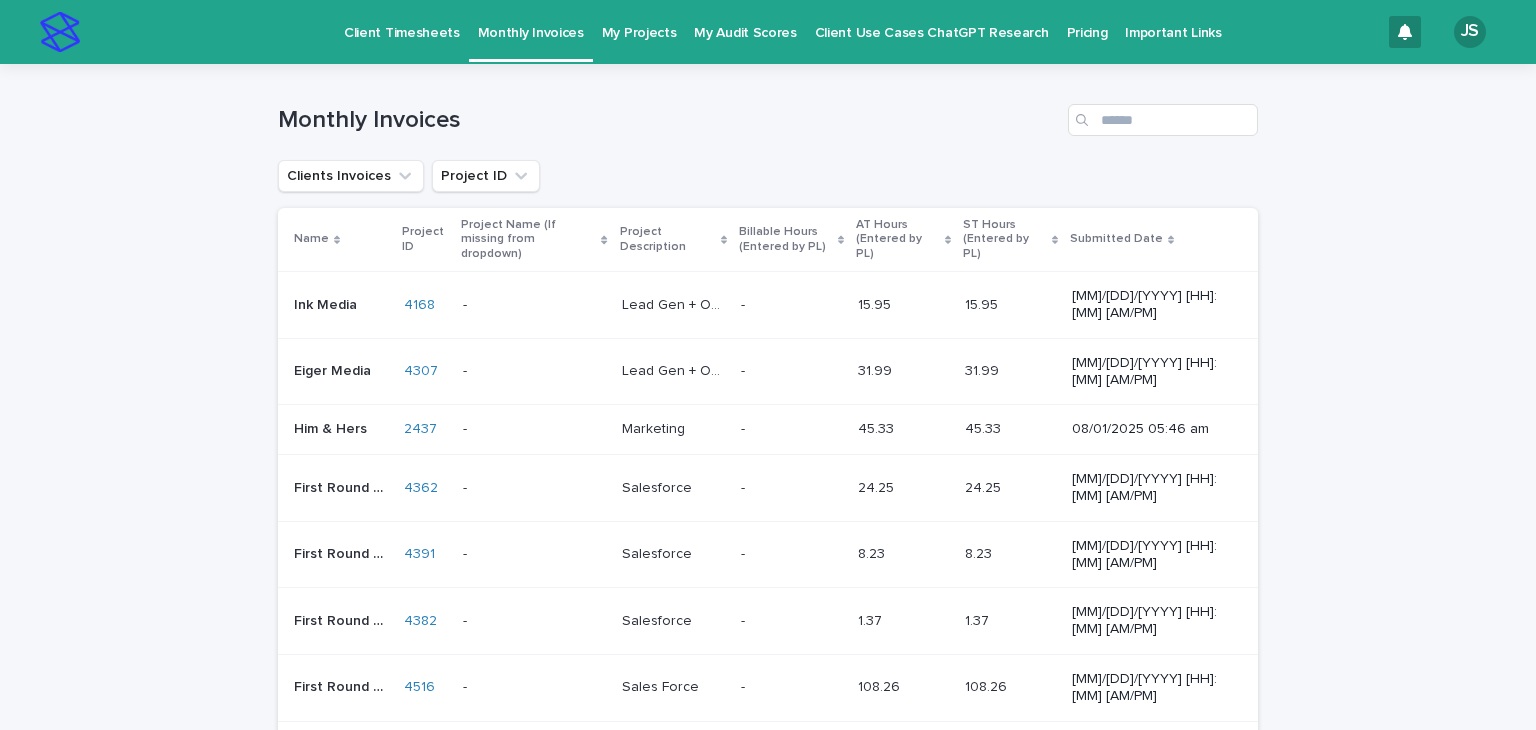click on "Loading... Saving… Loading... Saving… Monthly Invoices Clients Invoices Project ID Name Project ID Project Name (If missing from dropdown) Project Description Billable Hours (Entered by PL) AT Hours (Entered by PL) ST Hours (Entered by PL) Submitted Date Ink Media Ink Media 4168 - - Lead Gen + Outreach Lead Gen + Outreach - - 15.95 15.95 15.95 15.95 08/[DD]/2025 05:05 am Eiger Media Eiger Media 4307 - - Lead Gen + Outreach Lead Gen + Outreach - - 31.99 31.99 31.99 31.99 08/[DD]/2025 05:15 am Him & Hers Him & Hers 2437 - - Marketing Marketing - - 45.33 45.33 45.33 45.33 08/[DD]/2025 05:46 am First Round Capital First Round Capital 4362 - - Salesforce Salesforce - - 24.25 24.25 24.25 24.25 08/[DD]/2025 11:20 am First Round Capital First Round Capital 4391 - - Salesforce Salesforce - - 8.23 8.23 8.23 8.23 08/[DD]/2025 11:23 am First Round Capital First Round Capital 4382 - - Salesforce Salesforce - - 1.37" at bounding box center (768, 577) 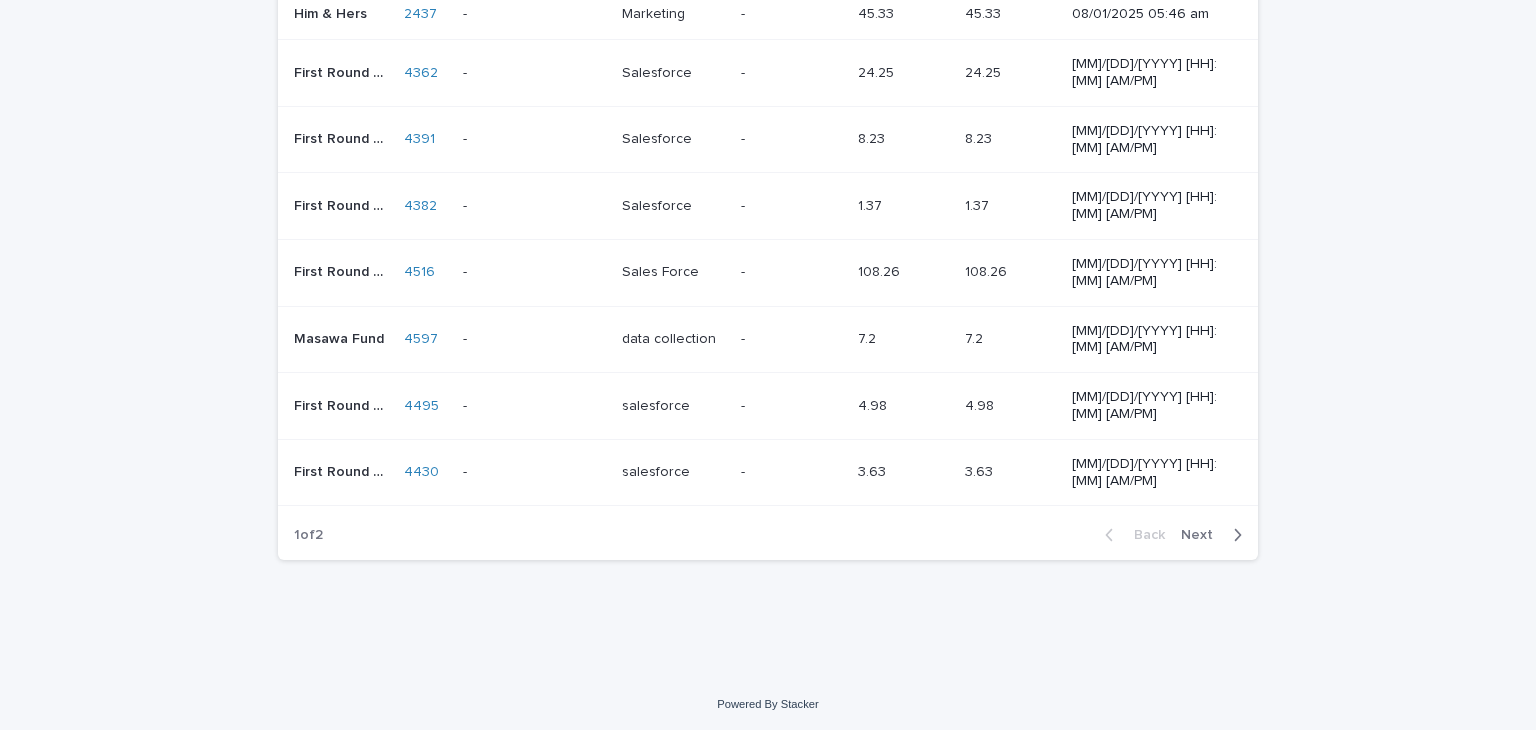 scroll, scrollTop: 418, scrollLeft: 0, axis: vertical 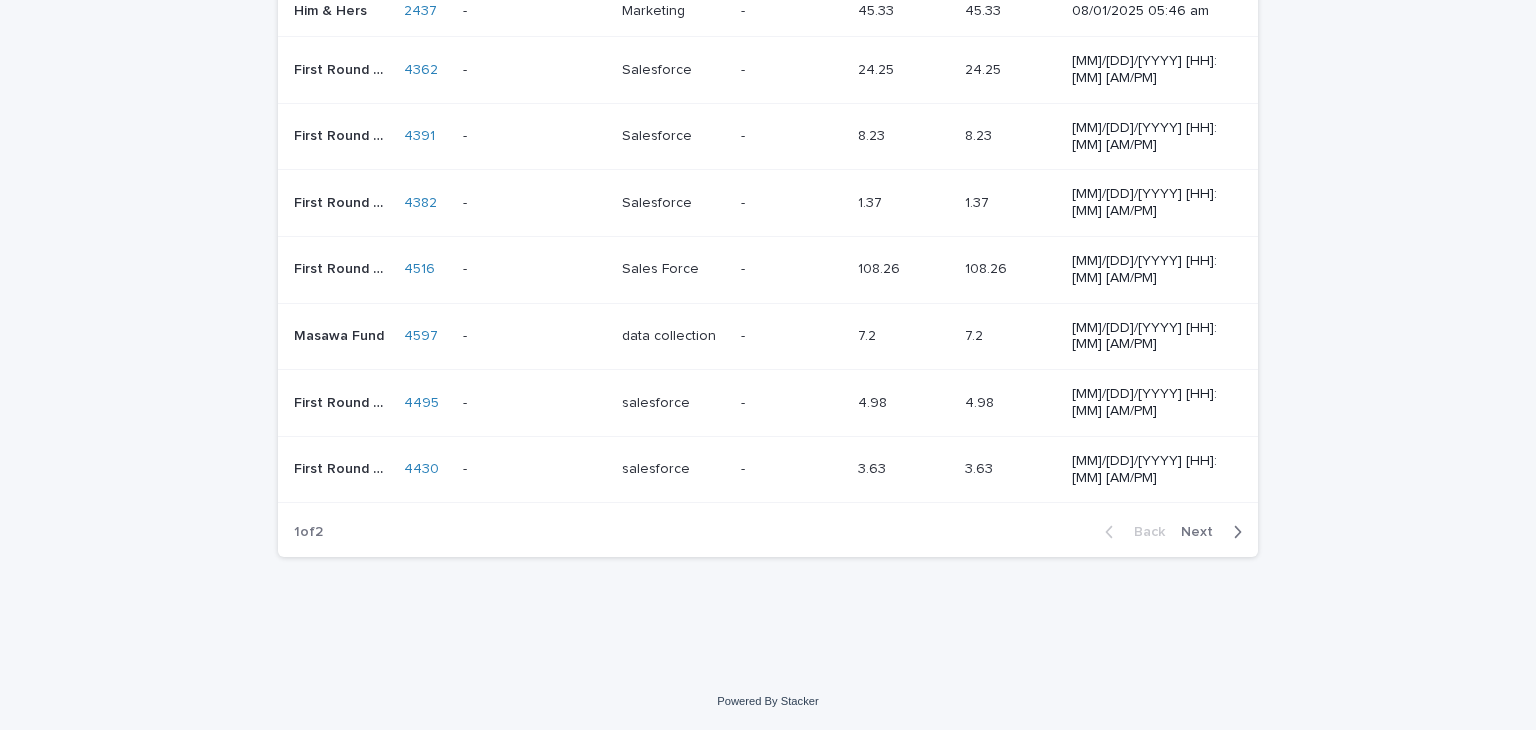 click on "Next" at bounding box center [1203, 532] 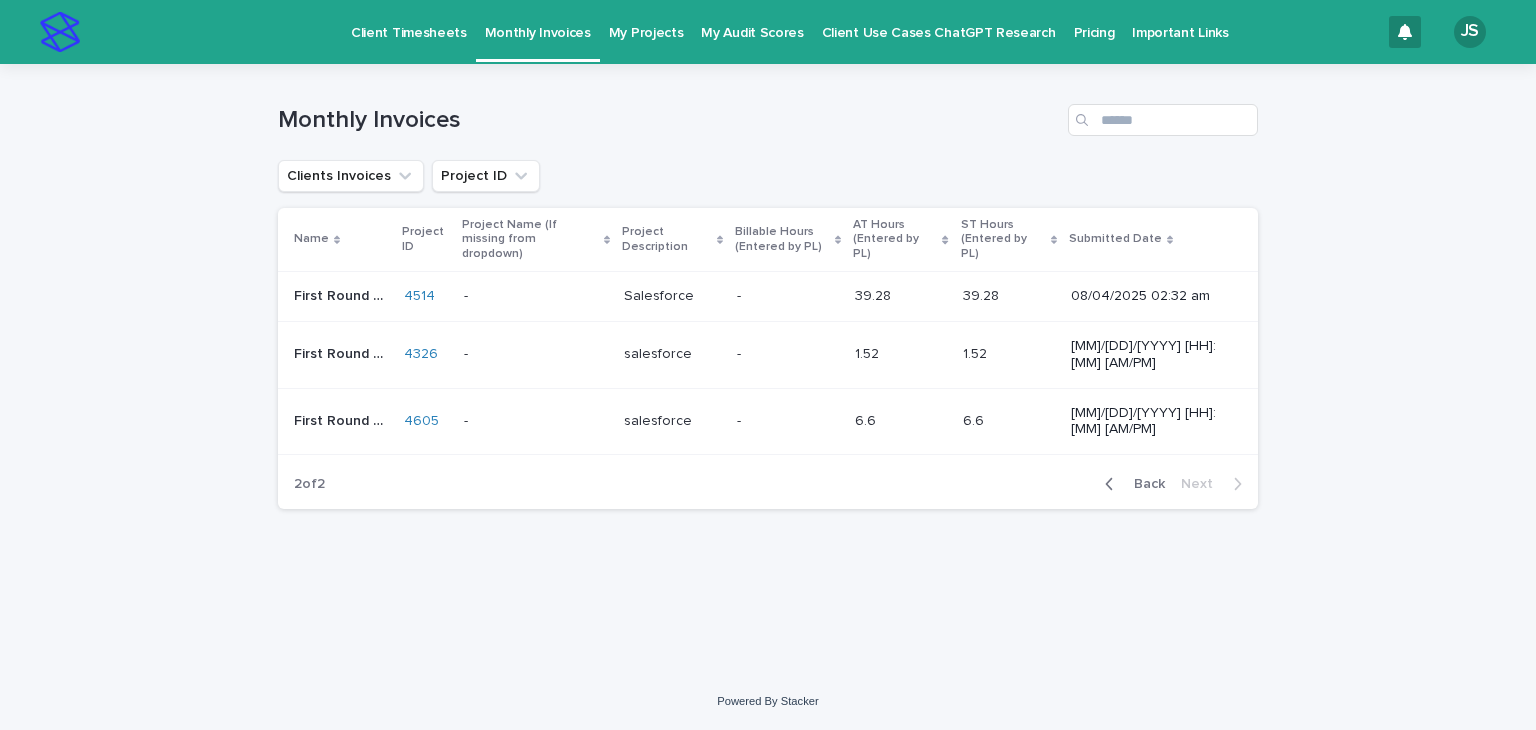 scroll, scrollTop: 0, scrollLeft: 0, axis: both 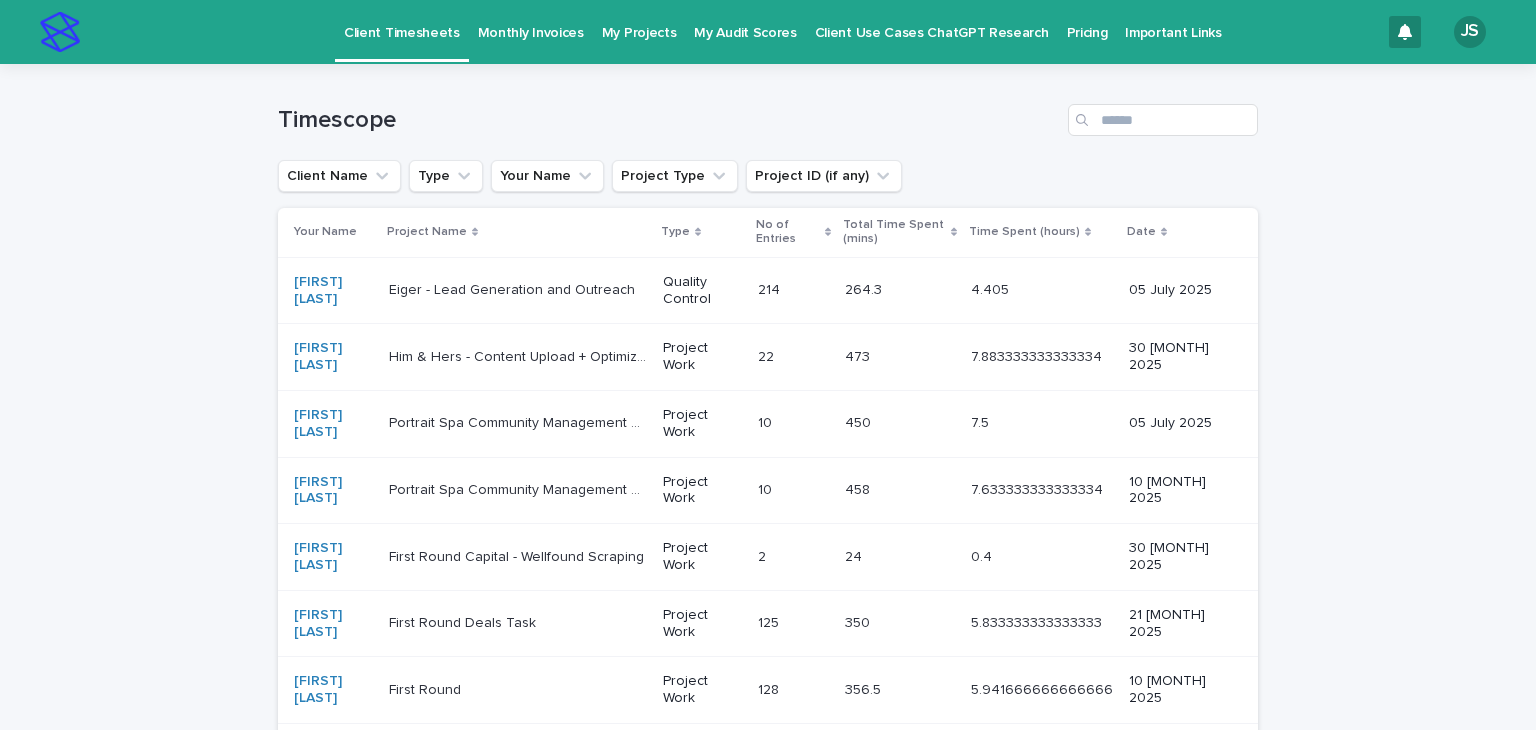 click on "Loading... Saving… Loading... Saving… Timescope Client Name Type Your Name Project Type Project ID (if any) Your Name Project Name Type No of Entries Total Time Spent (mins) Time Spent (hours) Date [FIRST] [LAST] Eiger - Lead Generation and Outreach Eiger - Lead Generation and Outreach Quality Control 214 214 264.3 264.3 4.405 4.405 05 [MONTH] 2025 [FIRST] [LAST] Him & Hers - Content Upload + Optimization Him & Hers - Content Upload + Optimization Project Work 22 22 473 473 7.883333333333334 7.883333333333334 30 [MONTH] 2025 [FIRST] [LAST] Portrait Spa Community Management & Social Engagement Support Portrait Spa Community Management & Social Engagement Support Project Work 10 10 450 450 7.5 7.5 05 [MONTH] 2025 [FIRST] [LAST] Portrait Spa Community Management & Social Engagement Support Portrait Spa Community Management & Social Engagement Support Project Work 10 10 458 458 7.633333333333334 7.633333333333334 10 [MONTH] 2025 [FIRST] [LAST] Project Work 2 2 24 24 0.4" at bounding box center (768, 579) 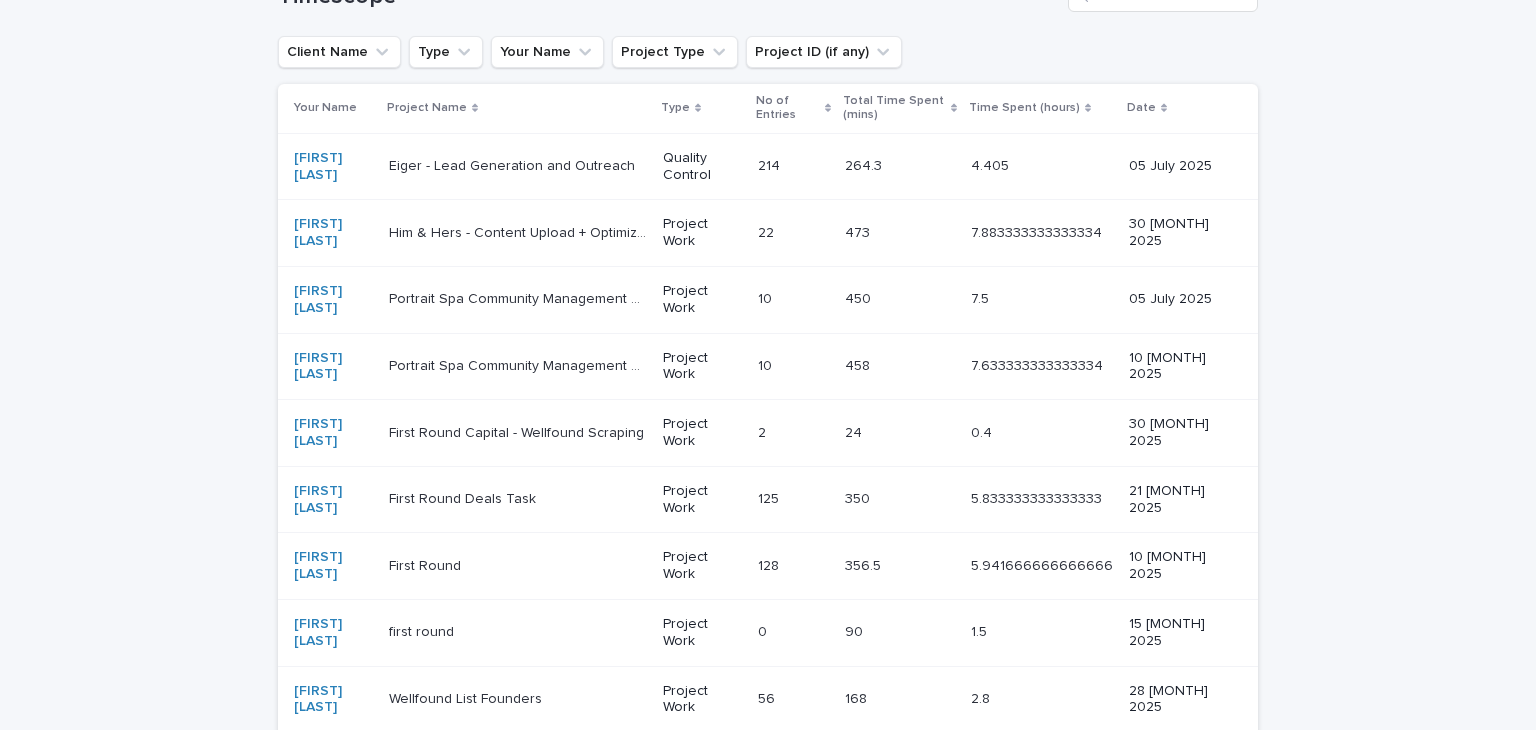 scroll, scrollTop: 120, scrollLeft: 0, axis: vertical 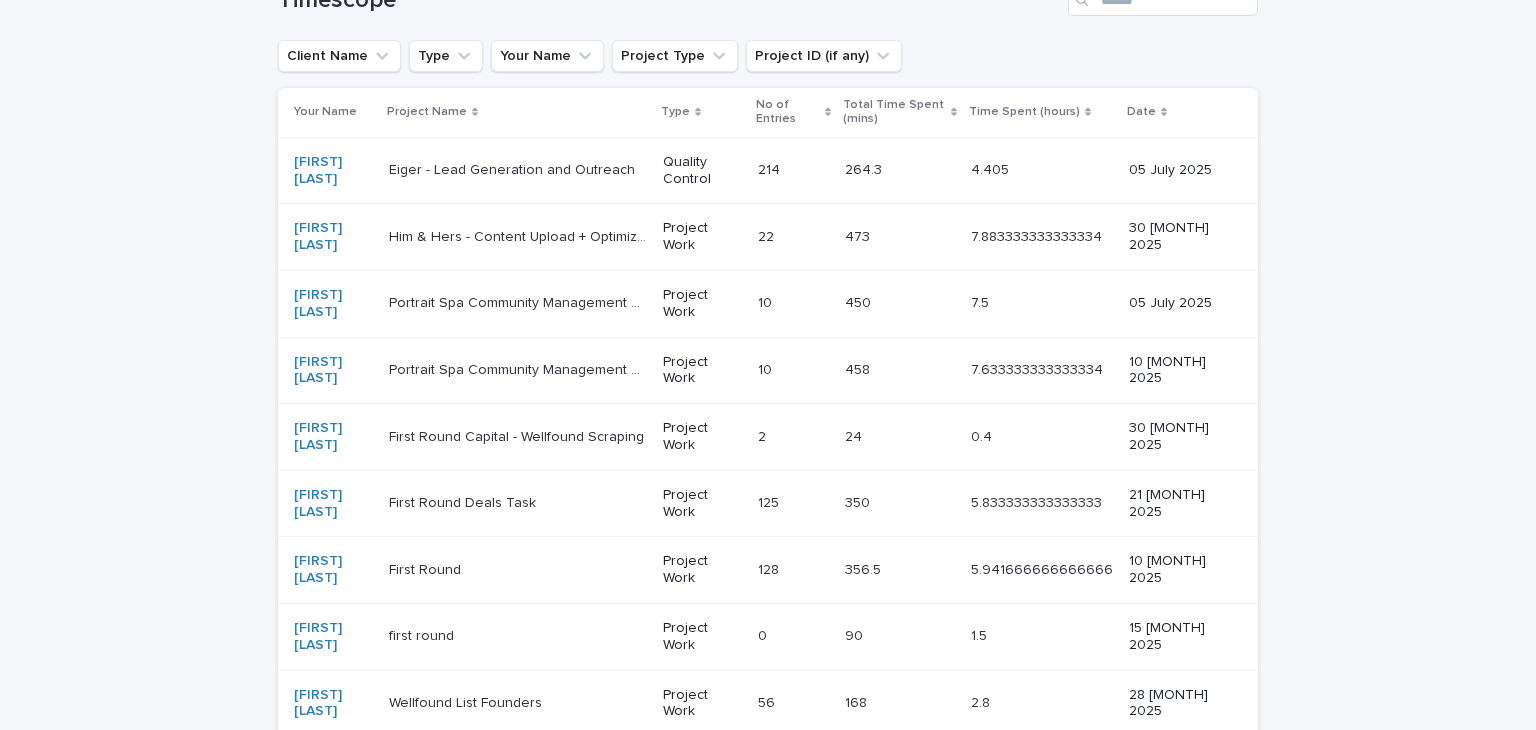 click on "Portrait Spa Community Management & Social Engagement Support" at bounding box center [520, 301] 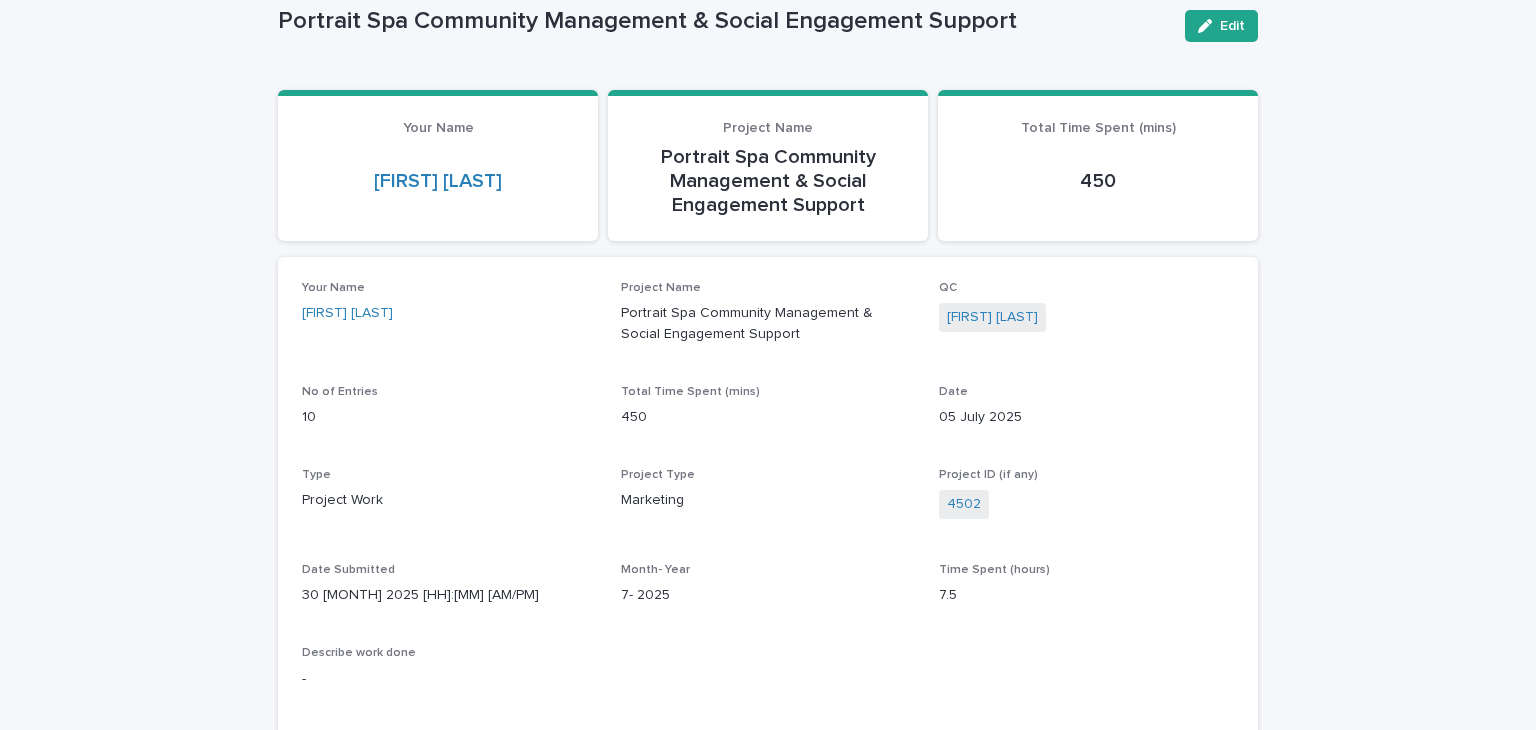 scroll, scrollTop: 0, scrollLeft: 0, axis: both 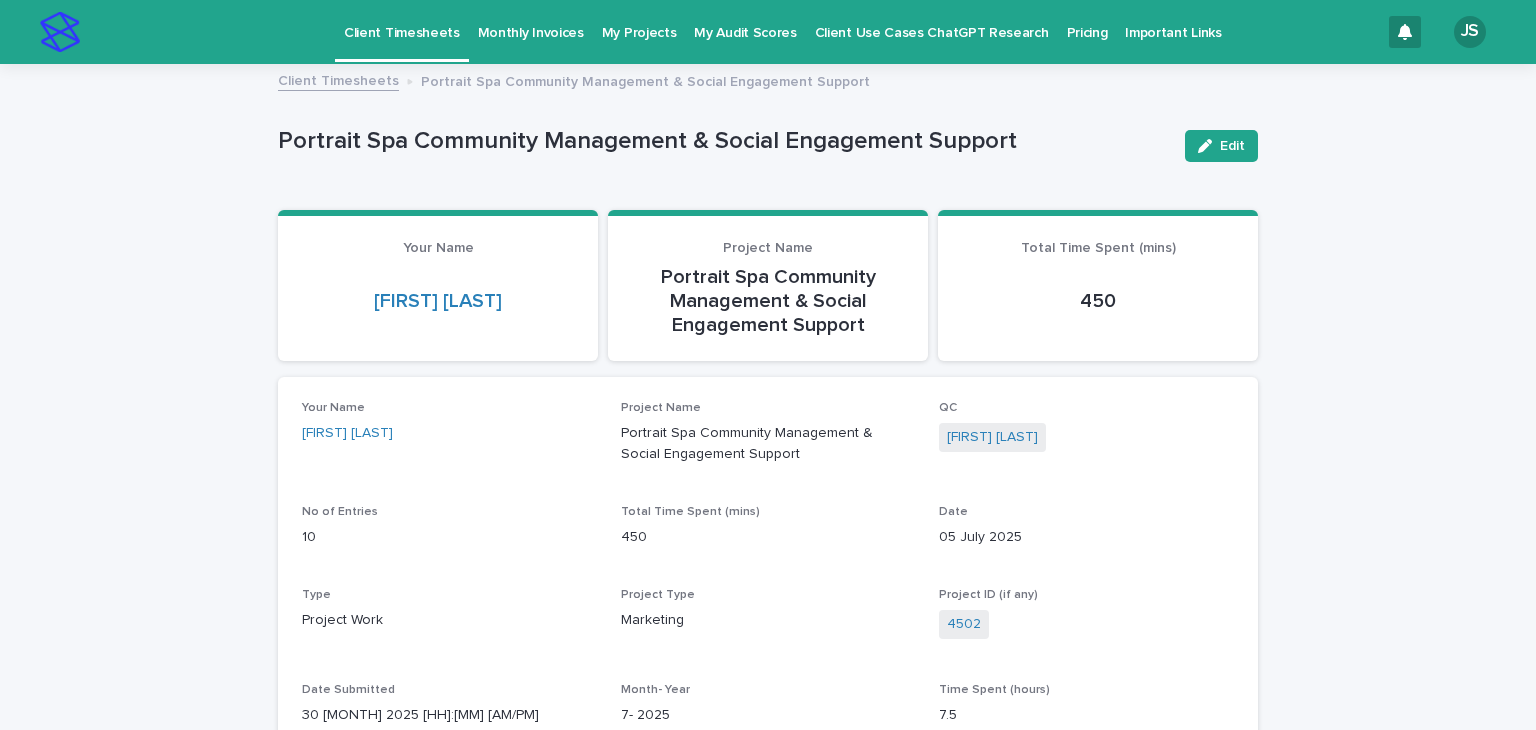 click on "Monthly Invoices" at bounding box center (531, 21) 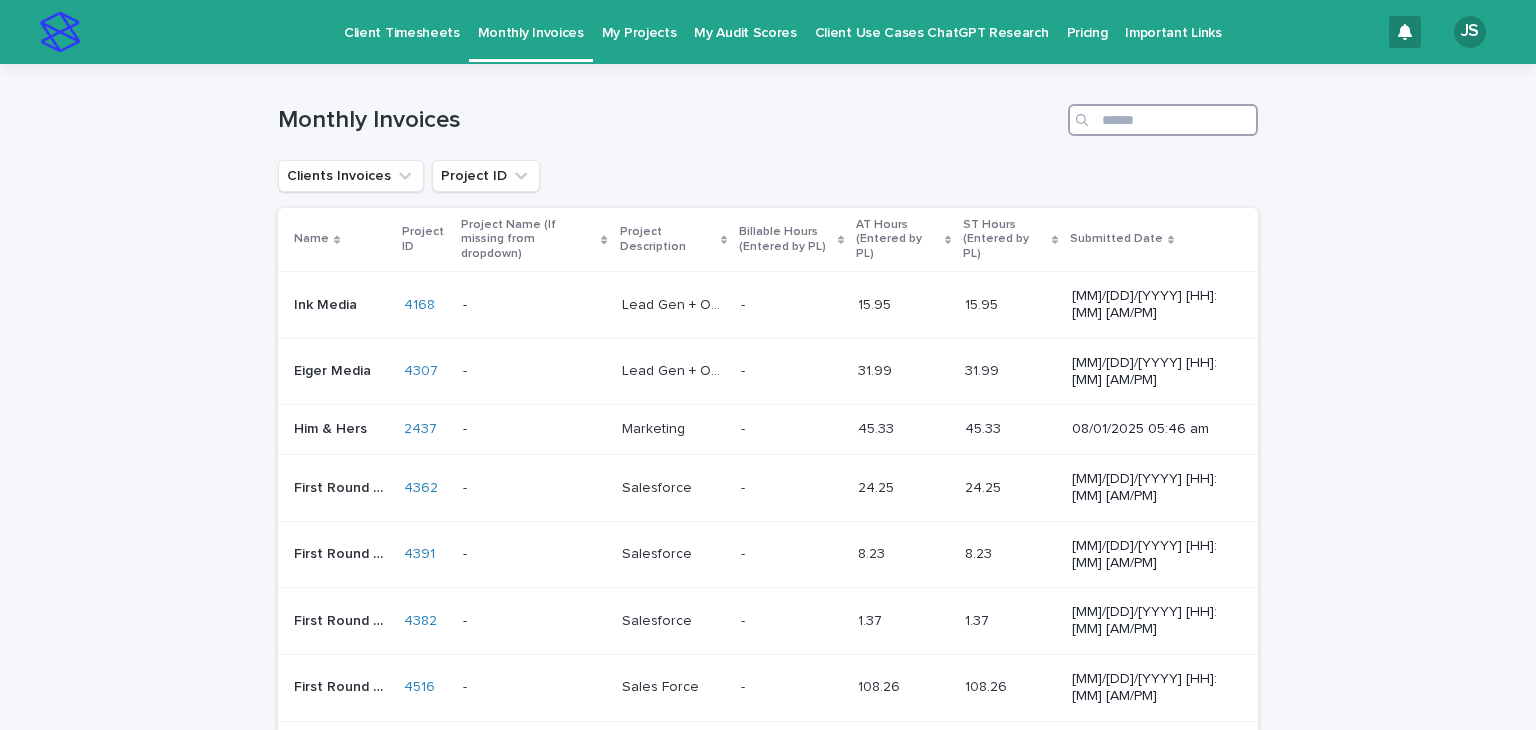 click at bounding box center [1163, 120] 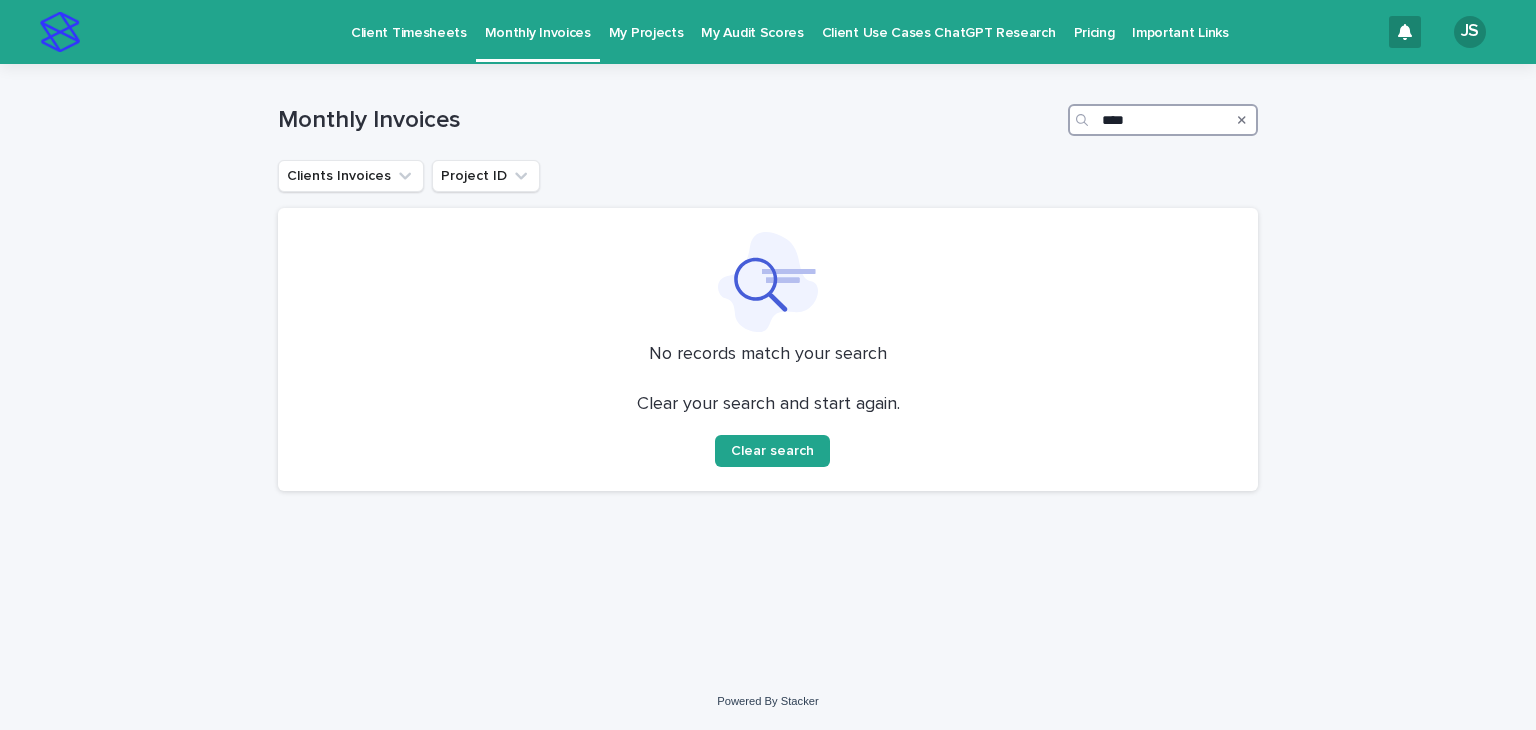 type on "****" 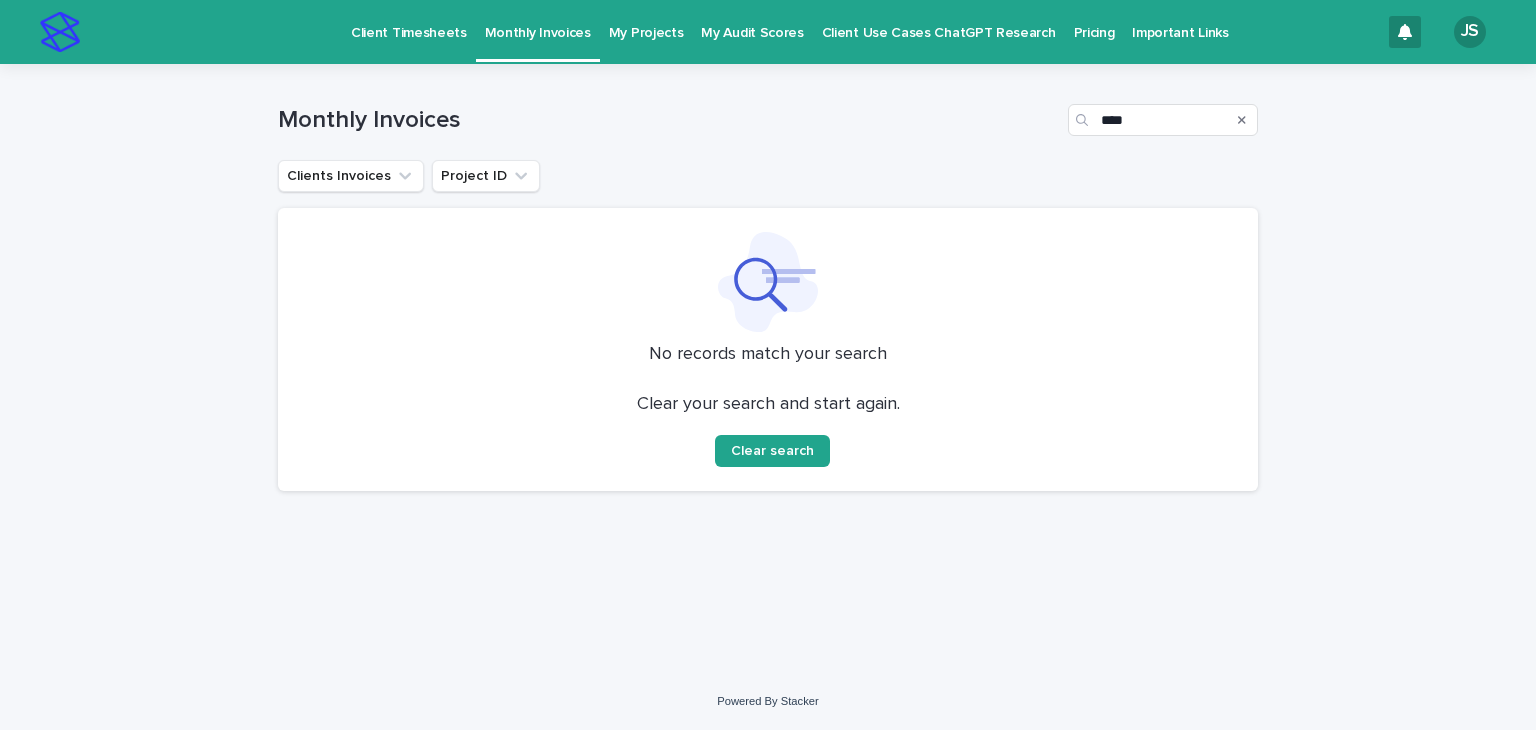 click on "My Projects" at bounding box center [646, 21] 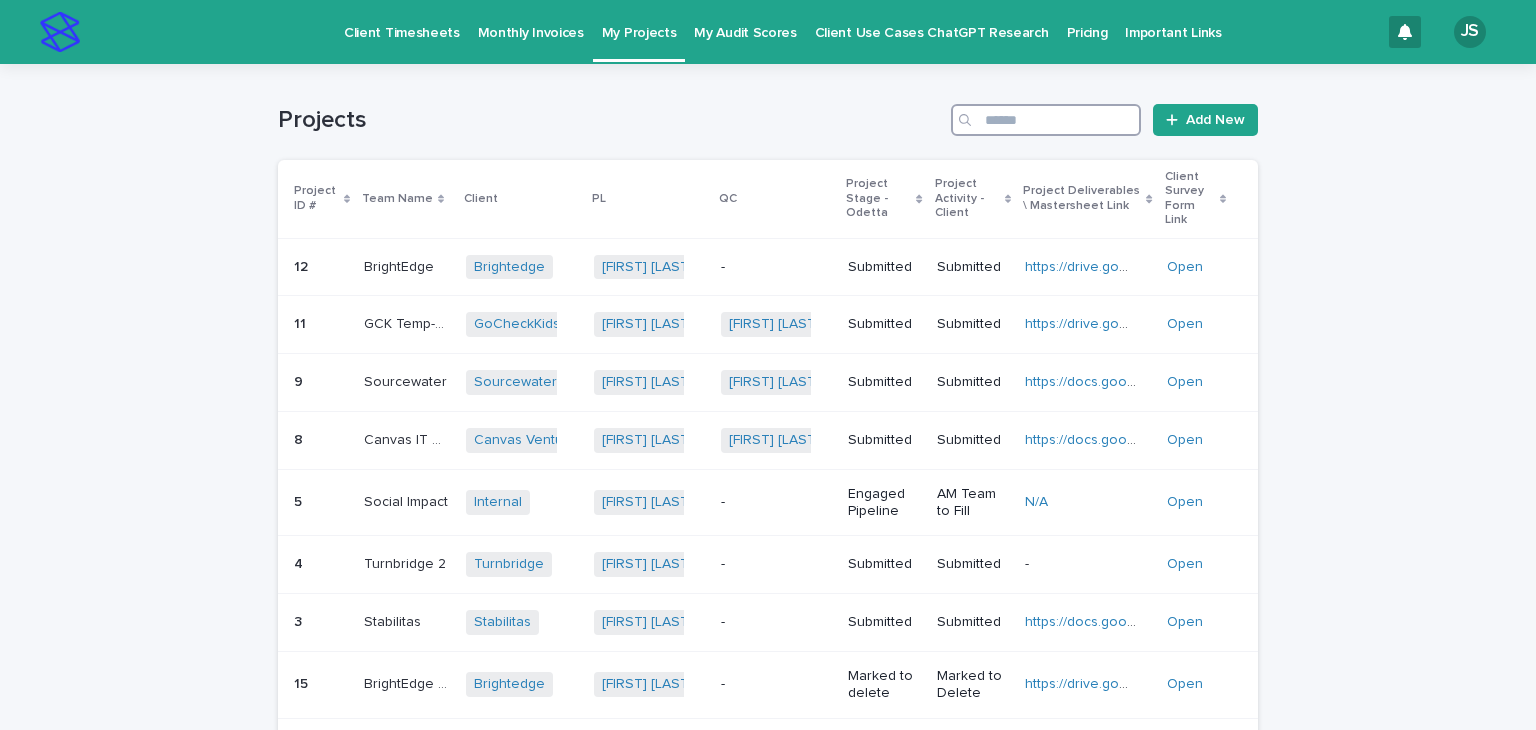 click at bounding box center [1046, 120] 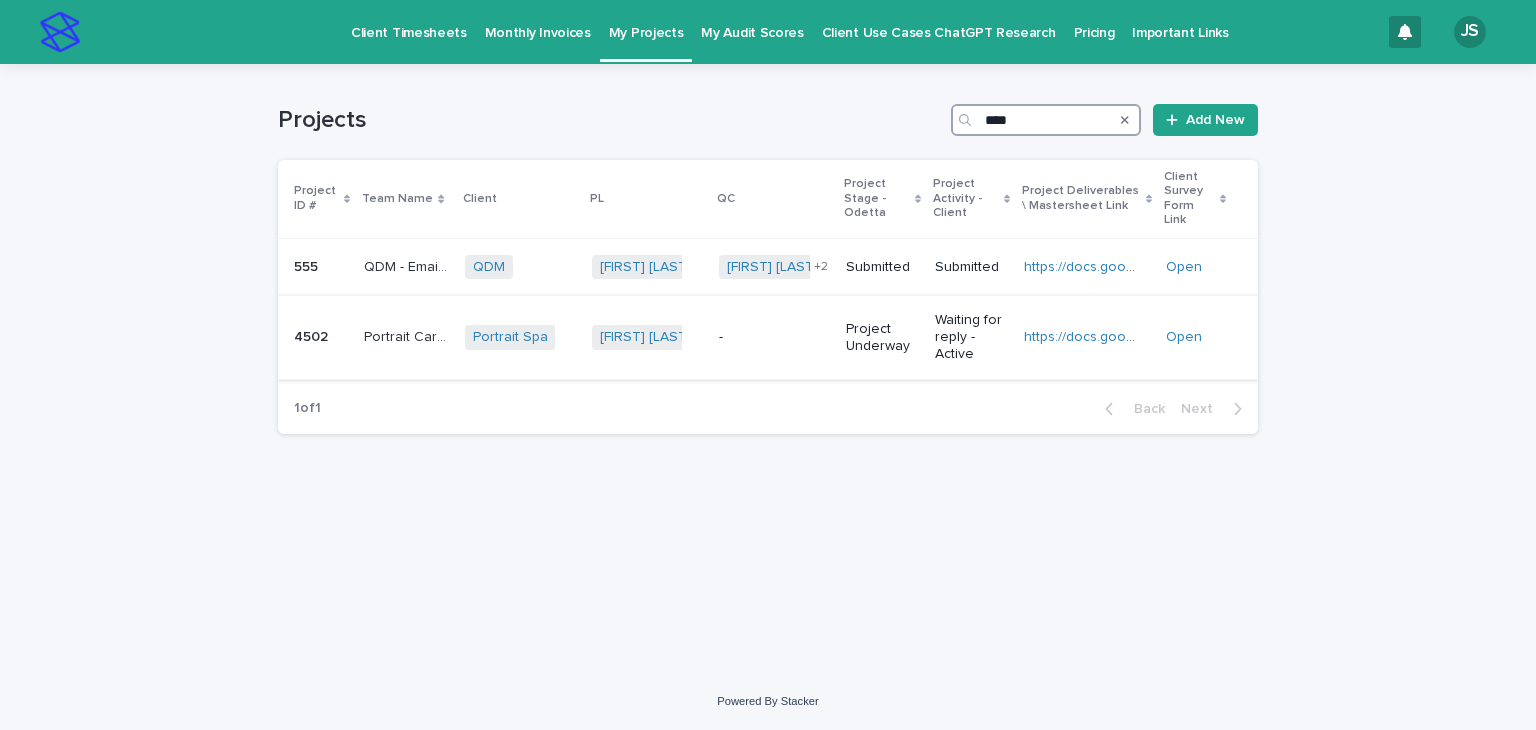 type on "****" 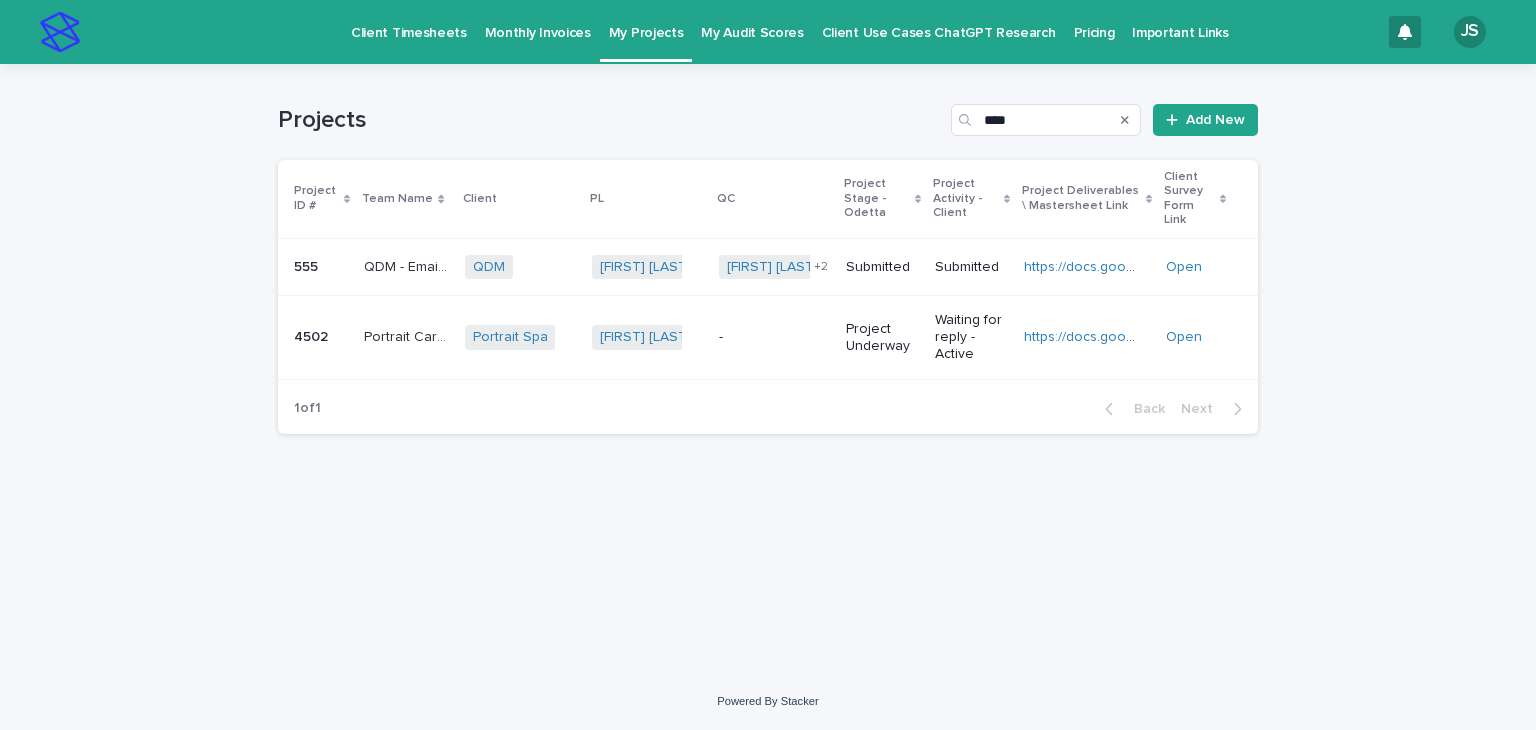 click on "-" at bounding box center (774, 337) 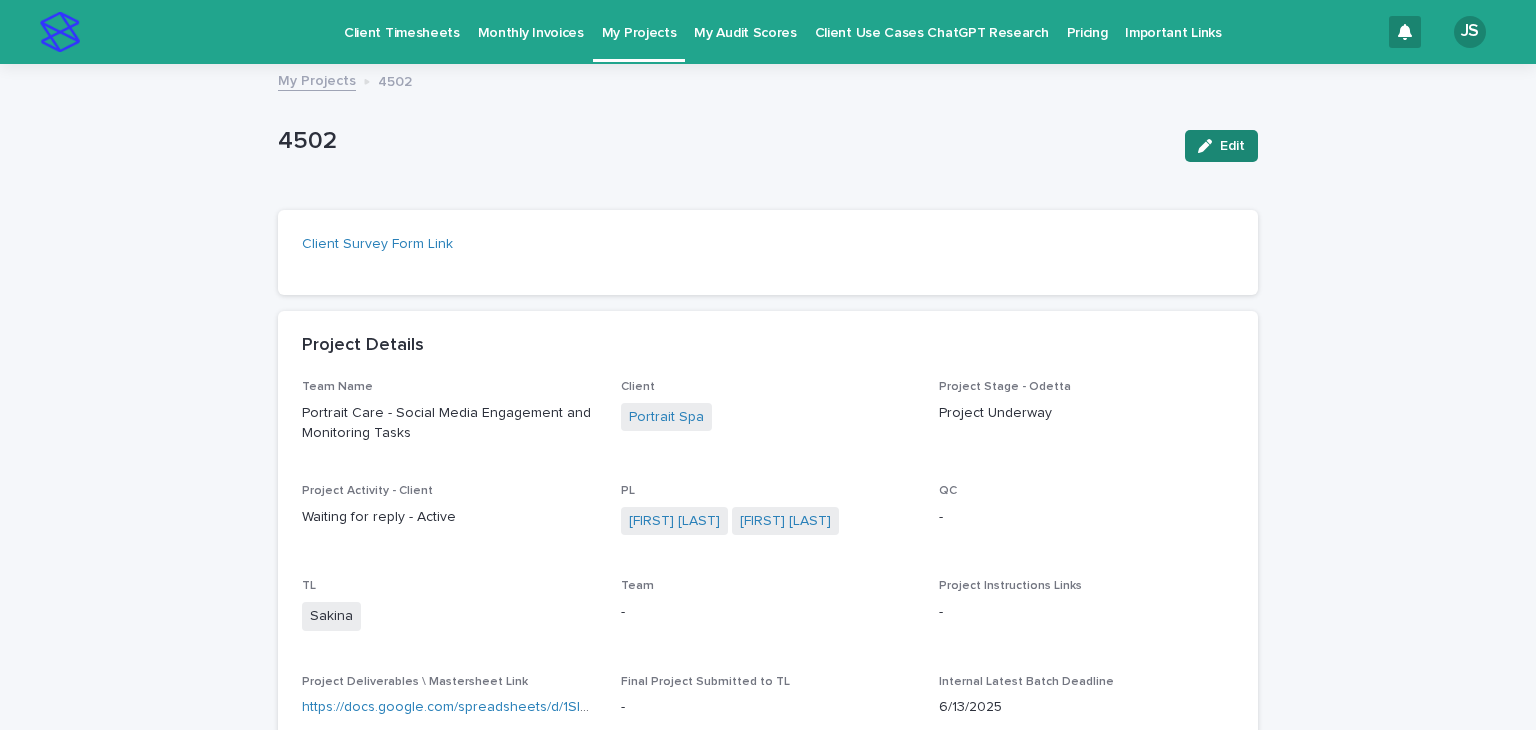 click on "Edit" at bounding box center (1232, 146) 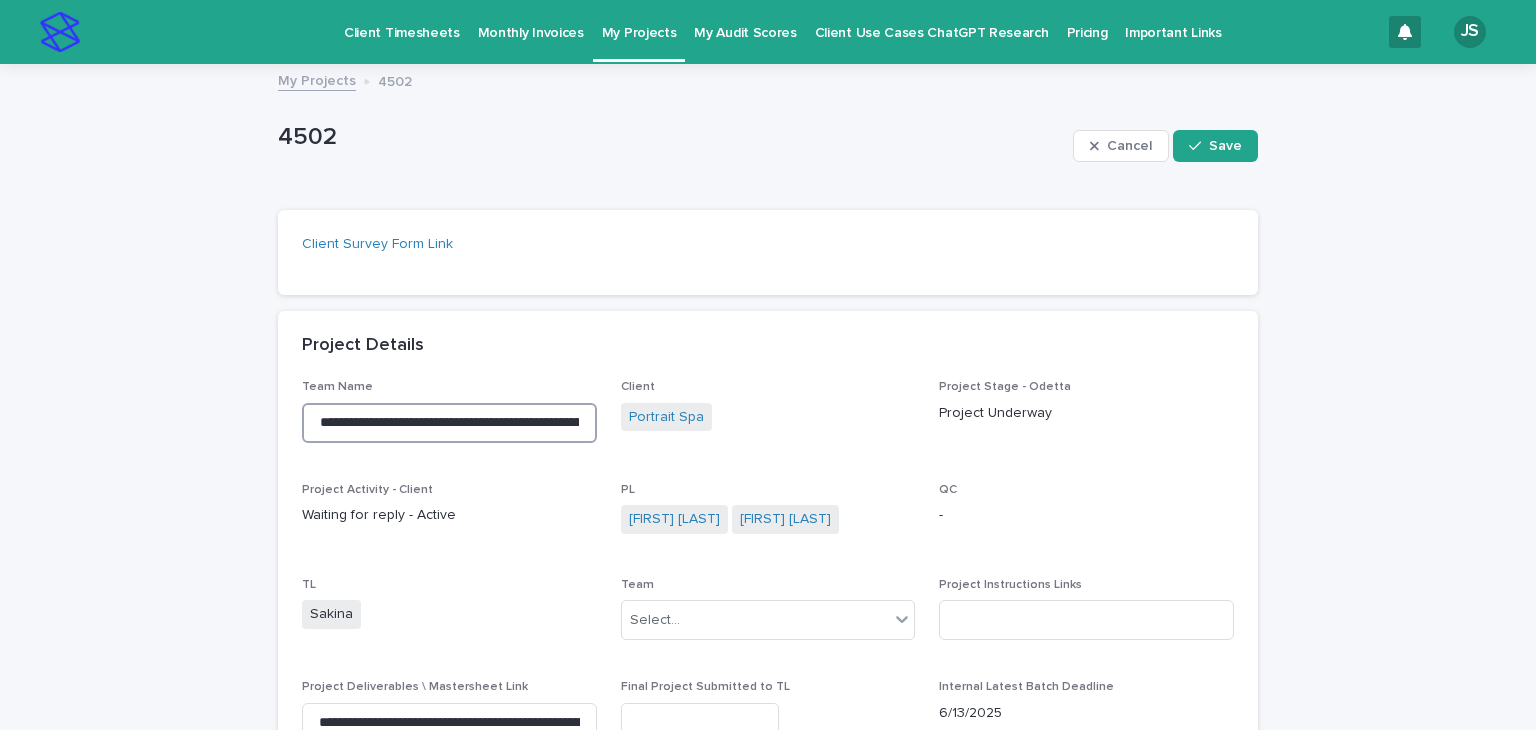 scroll, scrollTop: 0, scrollLeft: 123, axis: horizontal 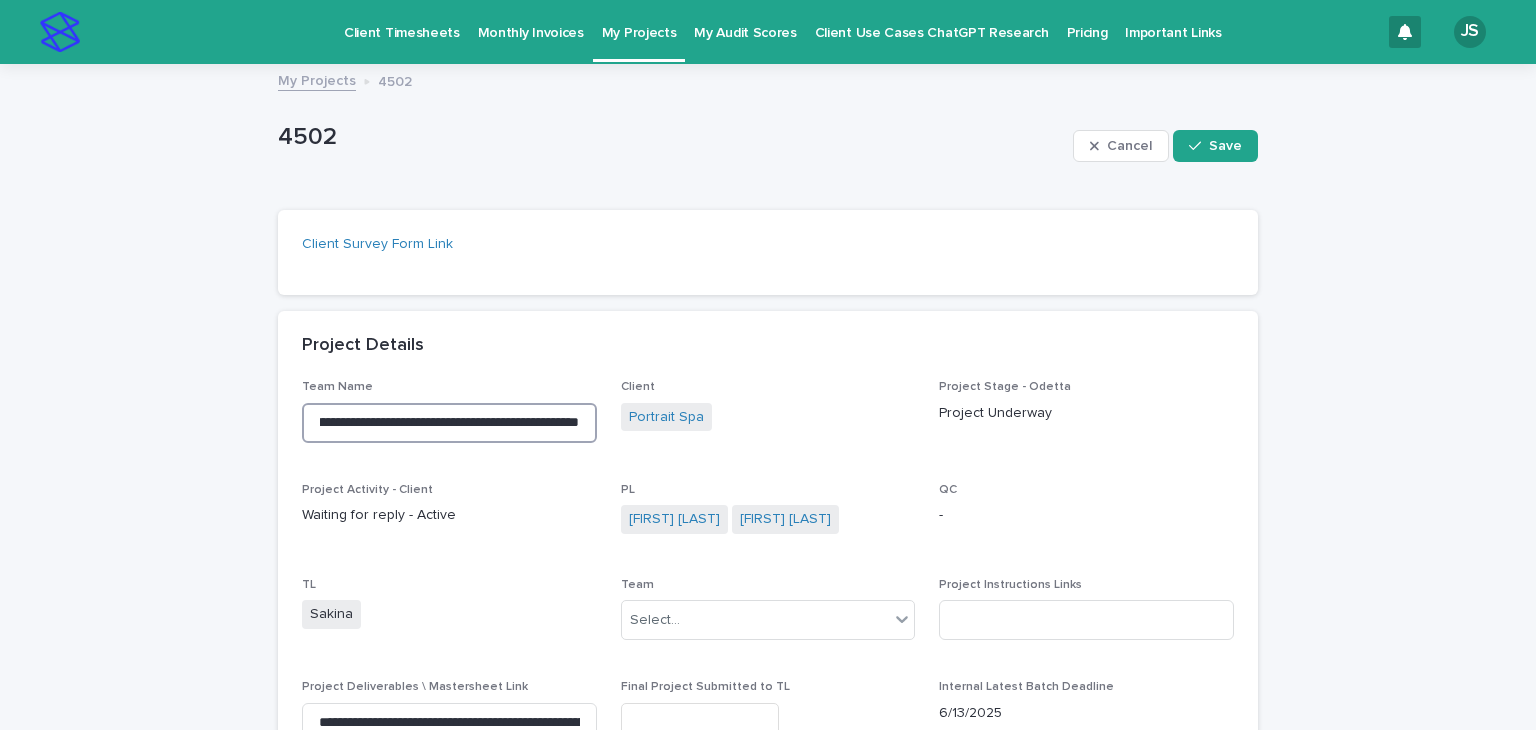 drag, startPoint x: 308, startPoint y: 423, endPoint x: 632, endPoint y: 445, distance: 324.74606 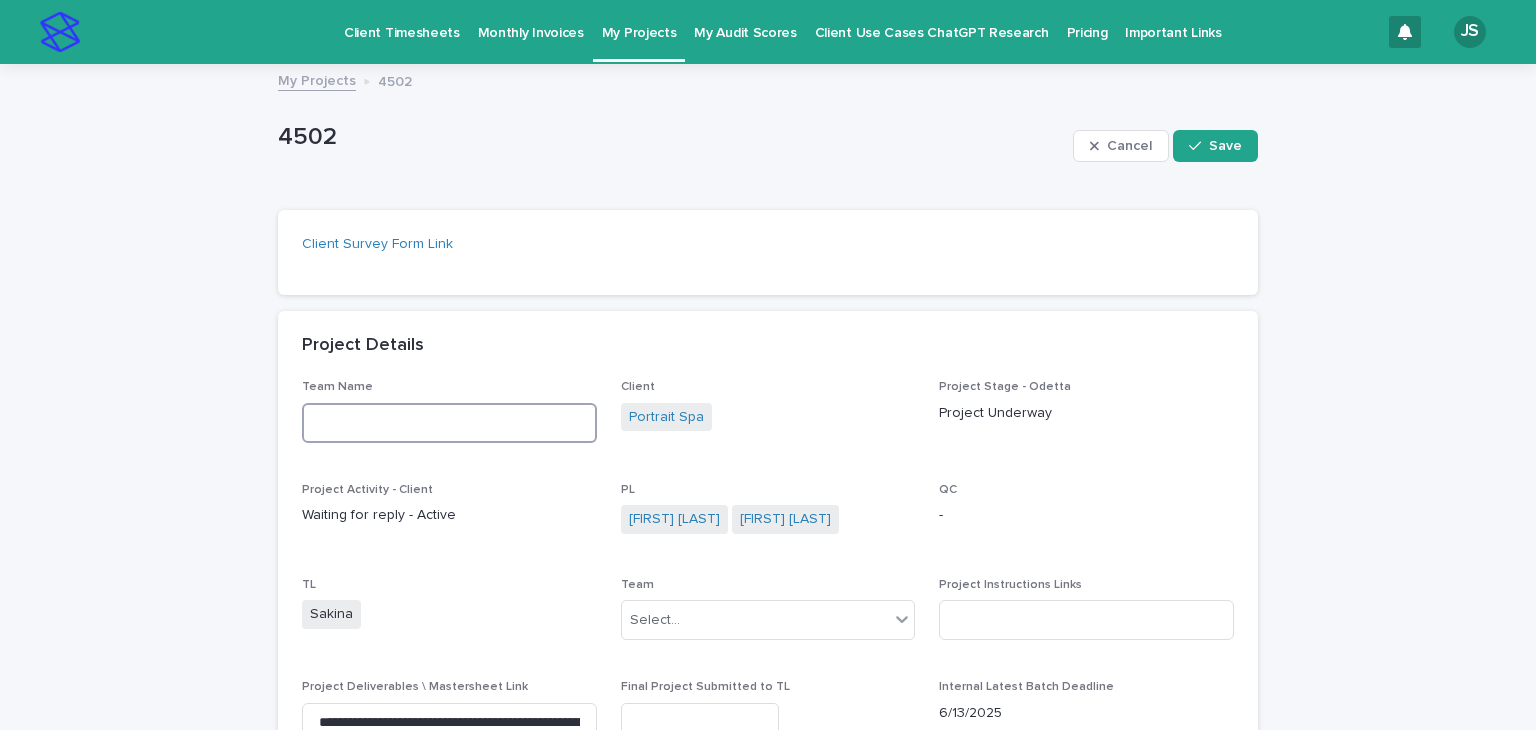 scroll, scrollTop: 0, scrollLeft: 0, axis: both 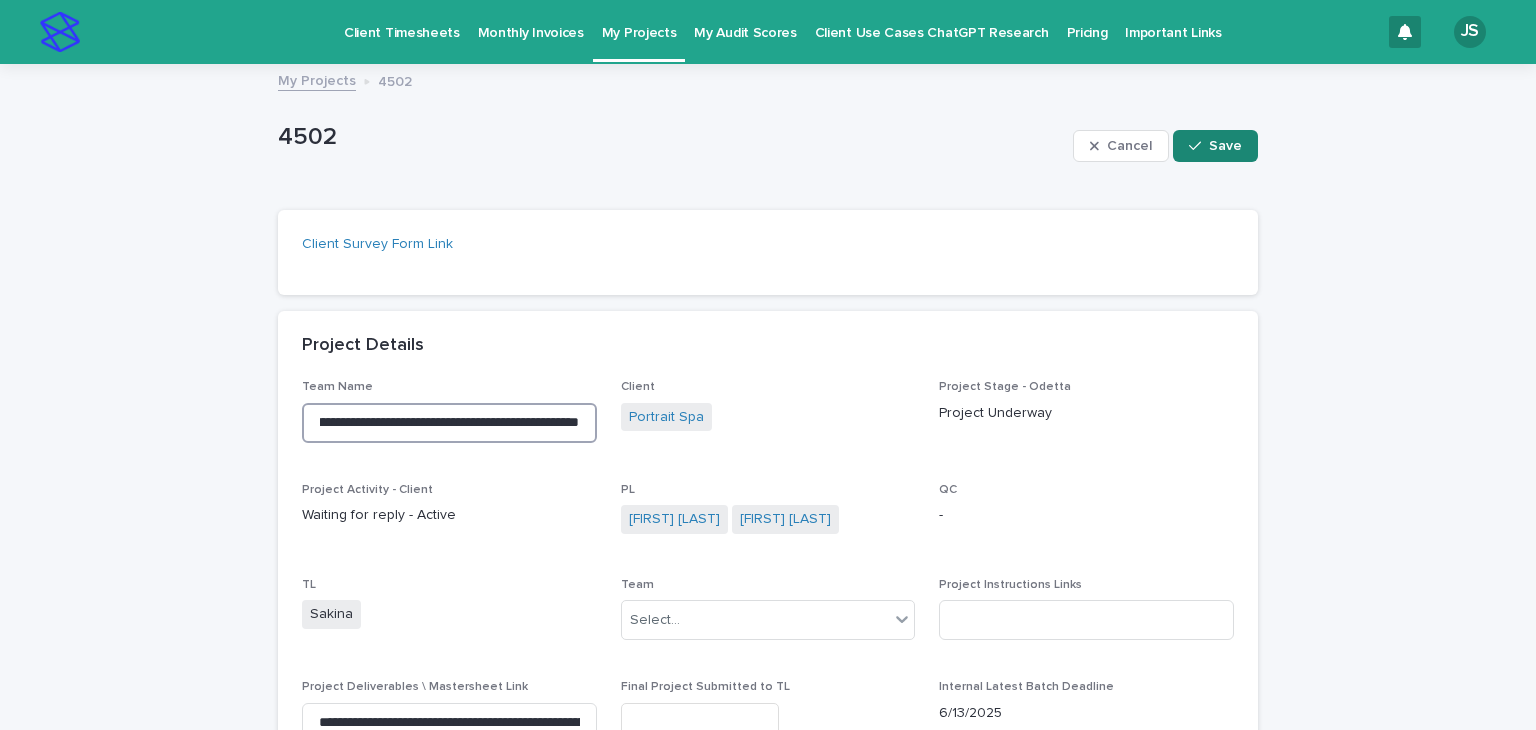 type on "**********" 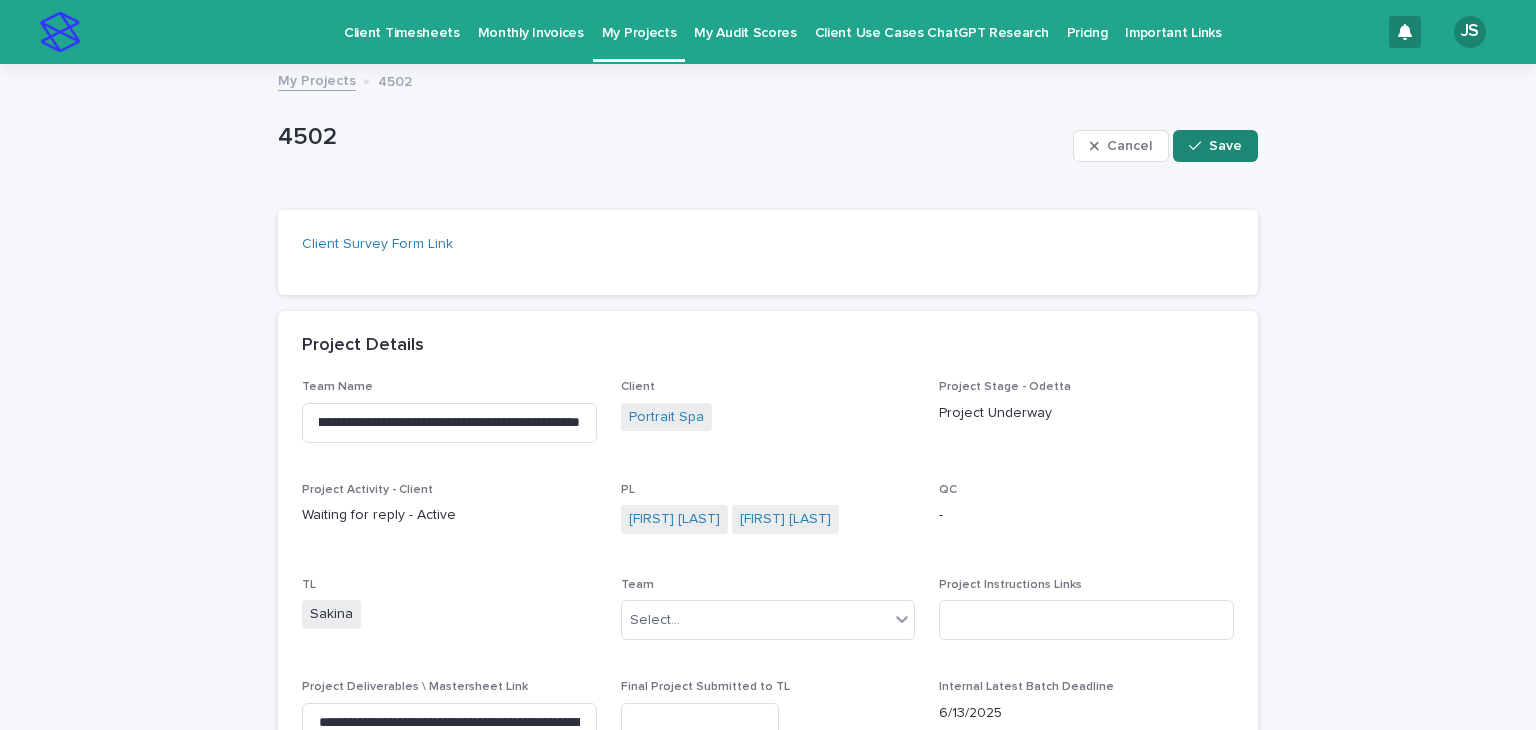 scroll, scrollTop: 0, scrollLeft: 0, axis: both 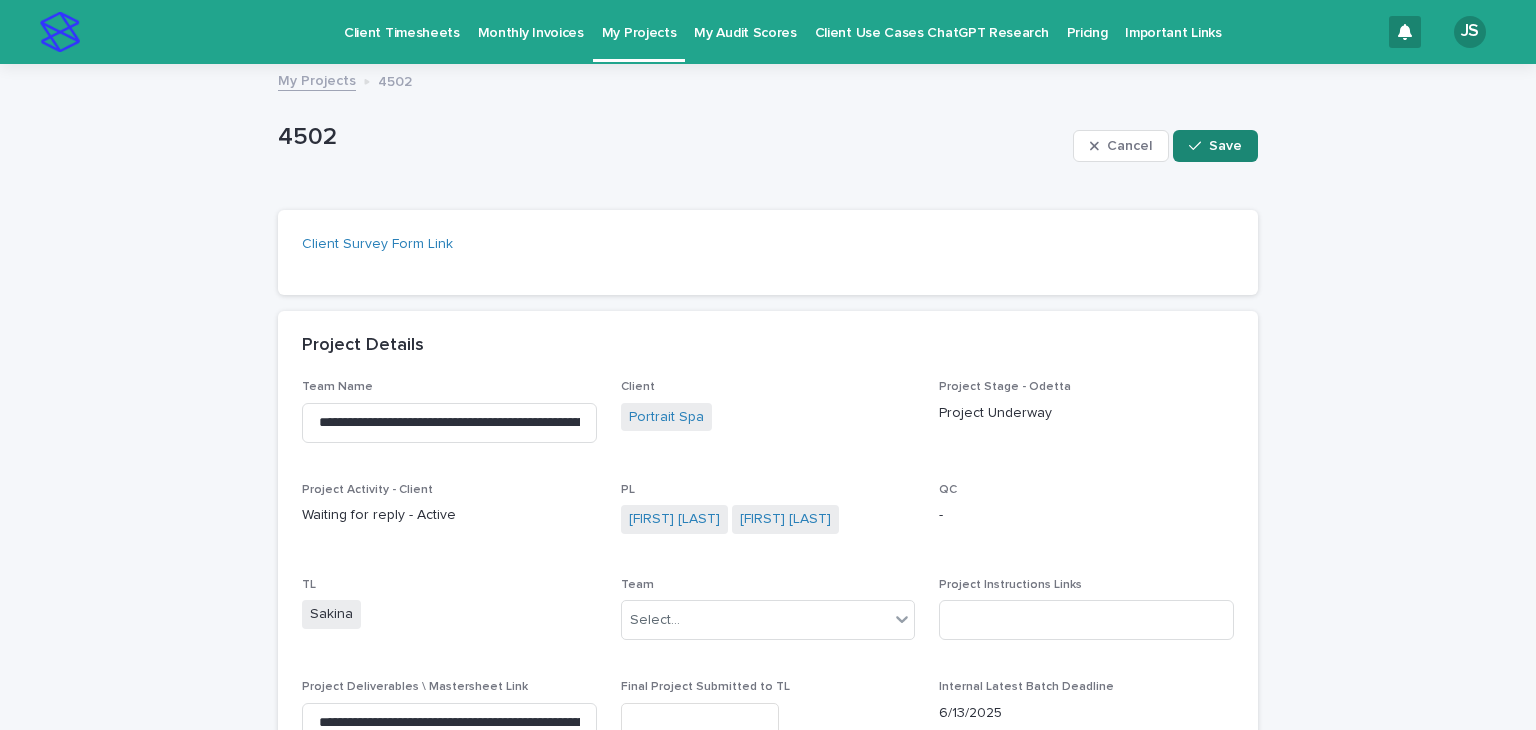 click on "Save" at bounding box center [1225, 146] 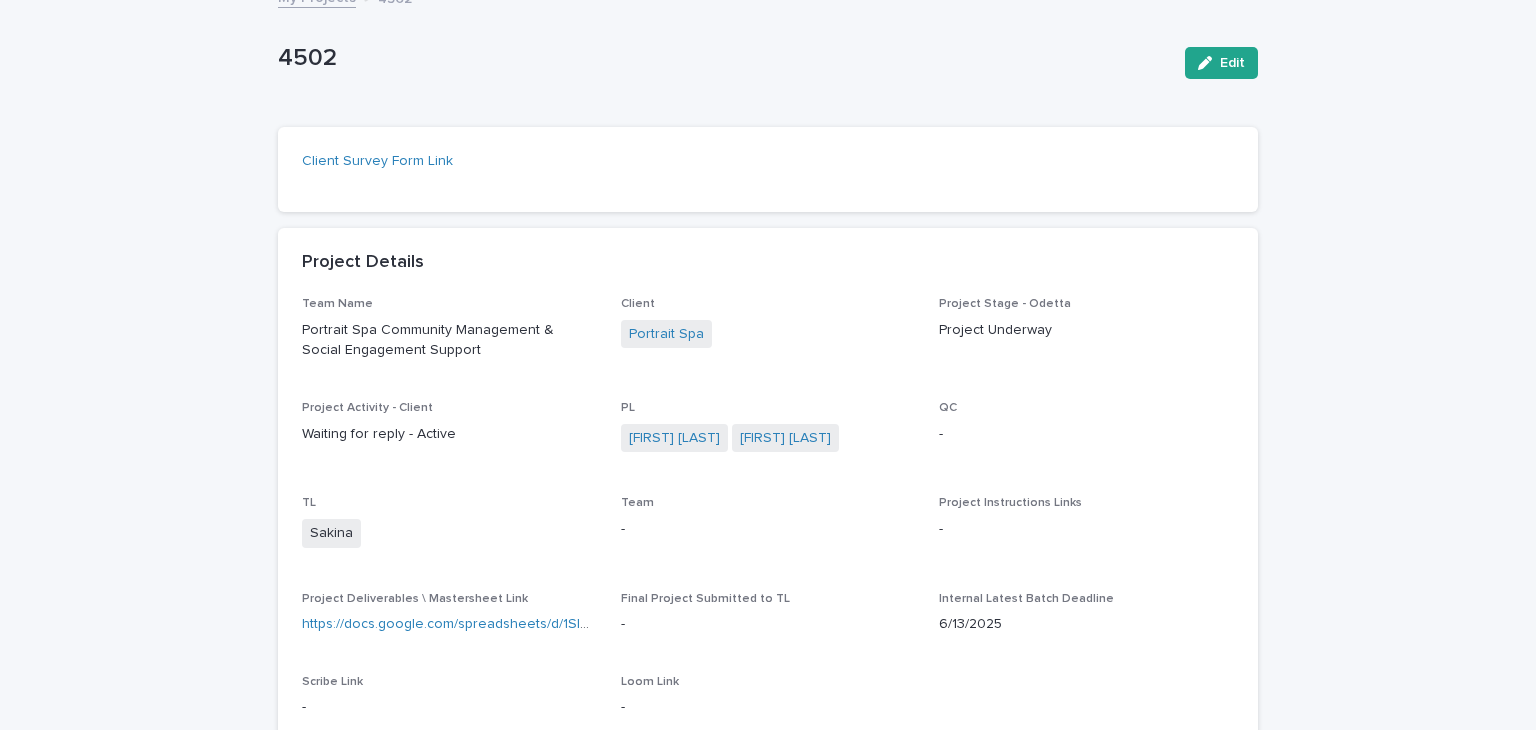 scroll, scrollTop: 85, scrollLeft: 0, axis: vertical 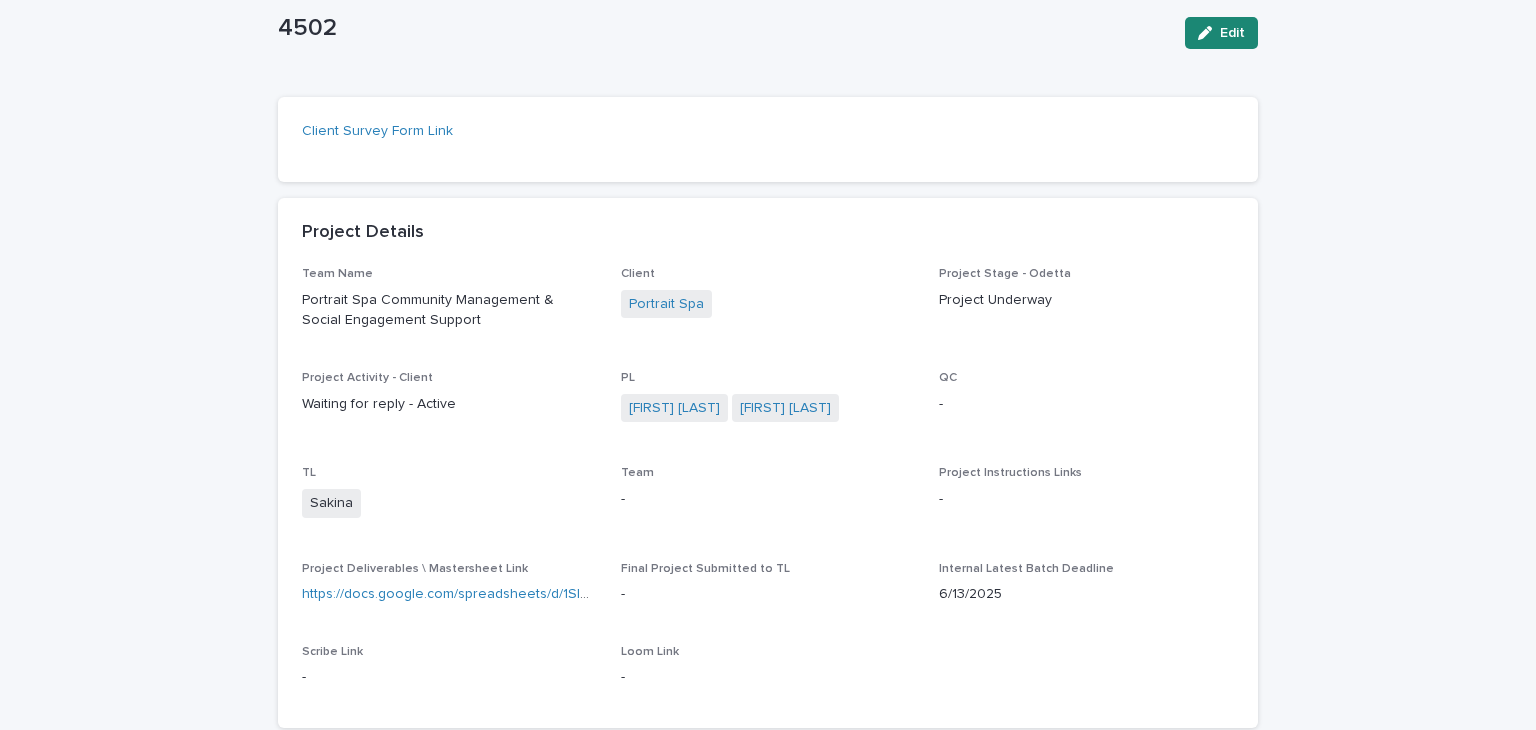 click on "Edit" at bounding box center [1232, 33] 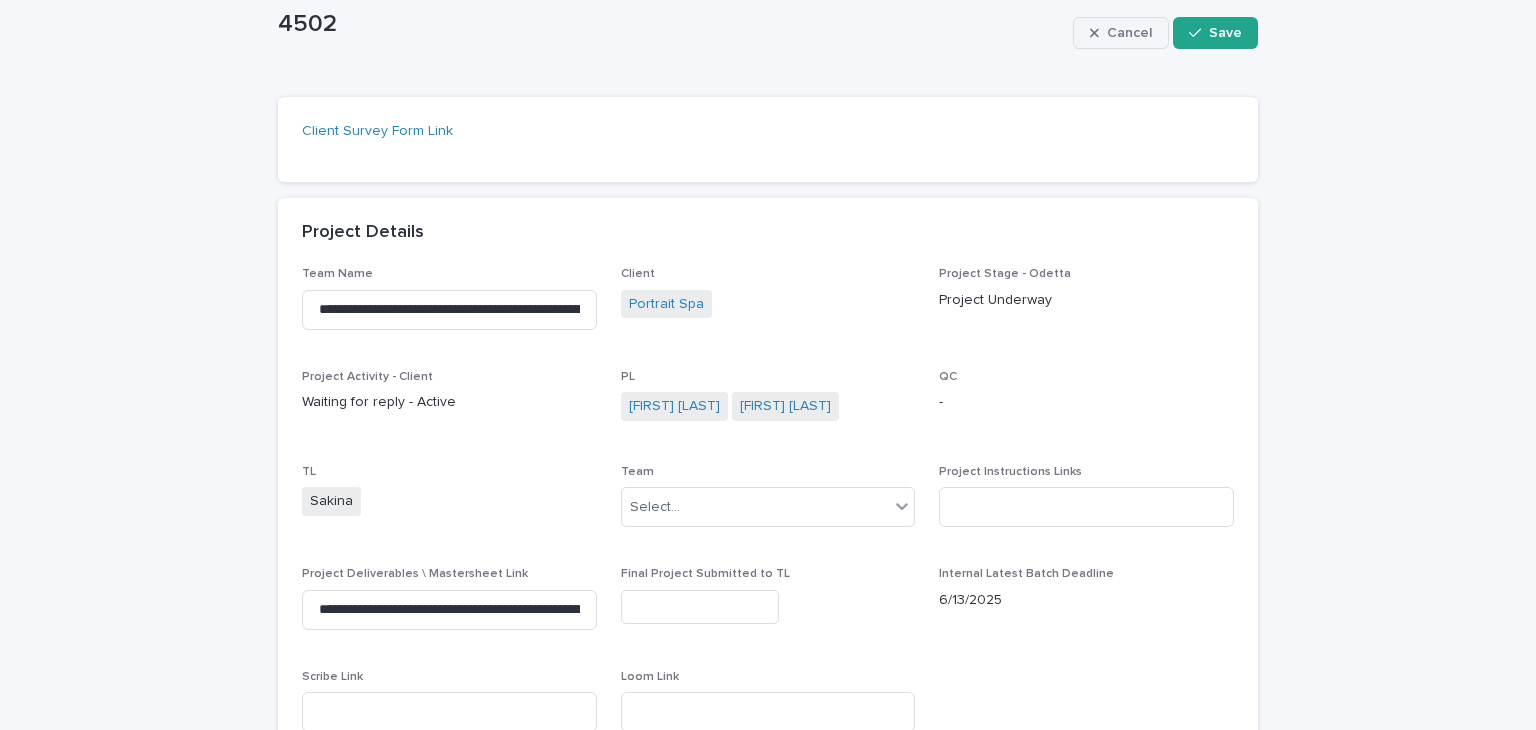 click on "Cancel" at bounding box center (1129, 33) 